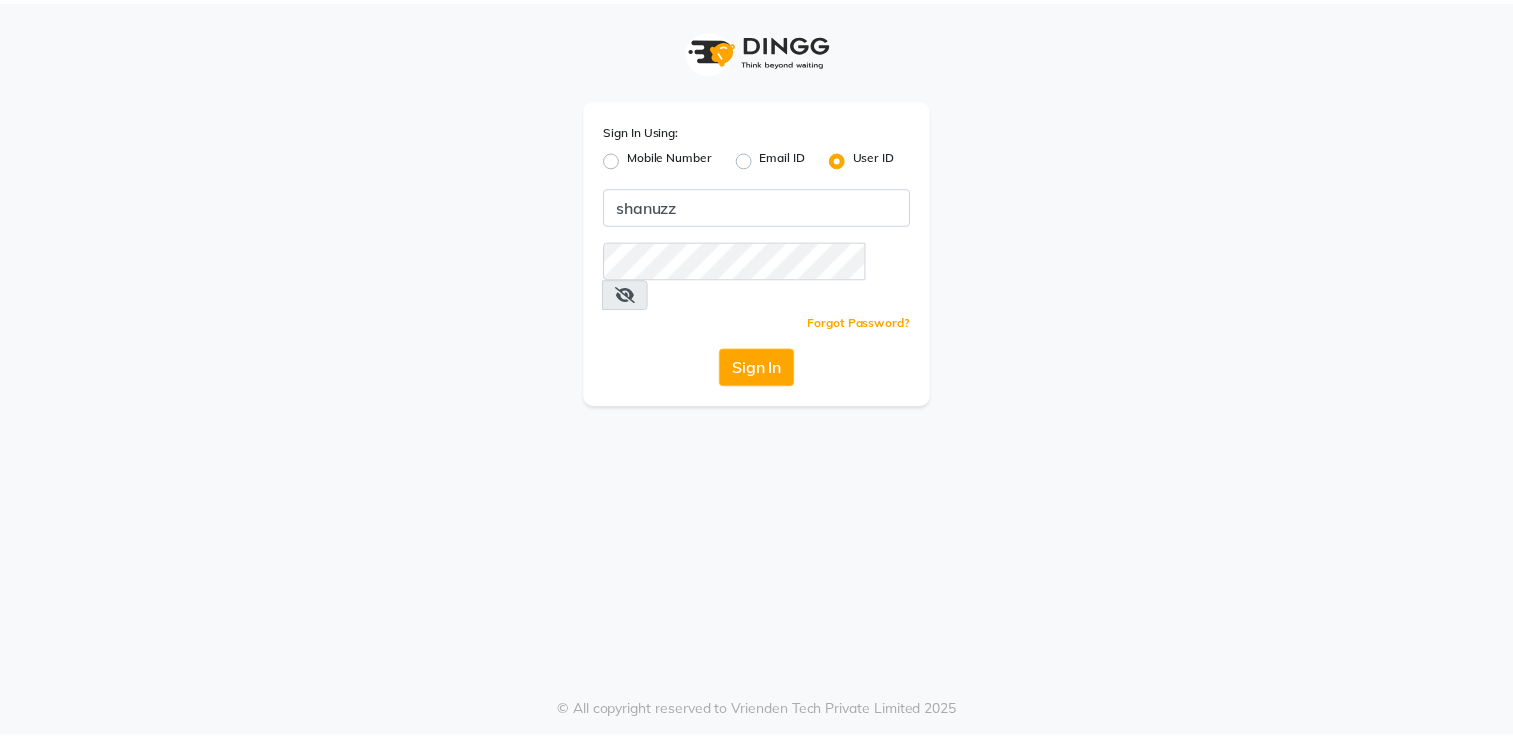 scroll, scrollTop: 0, scrollLeft: 0, axis: both 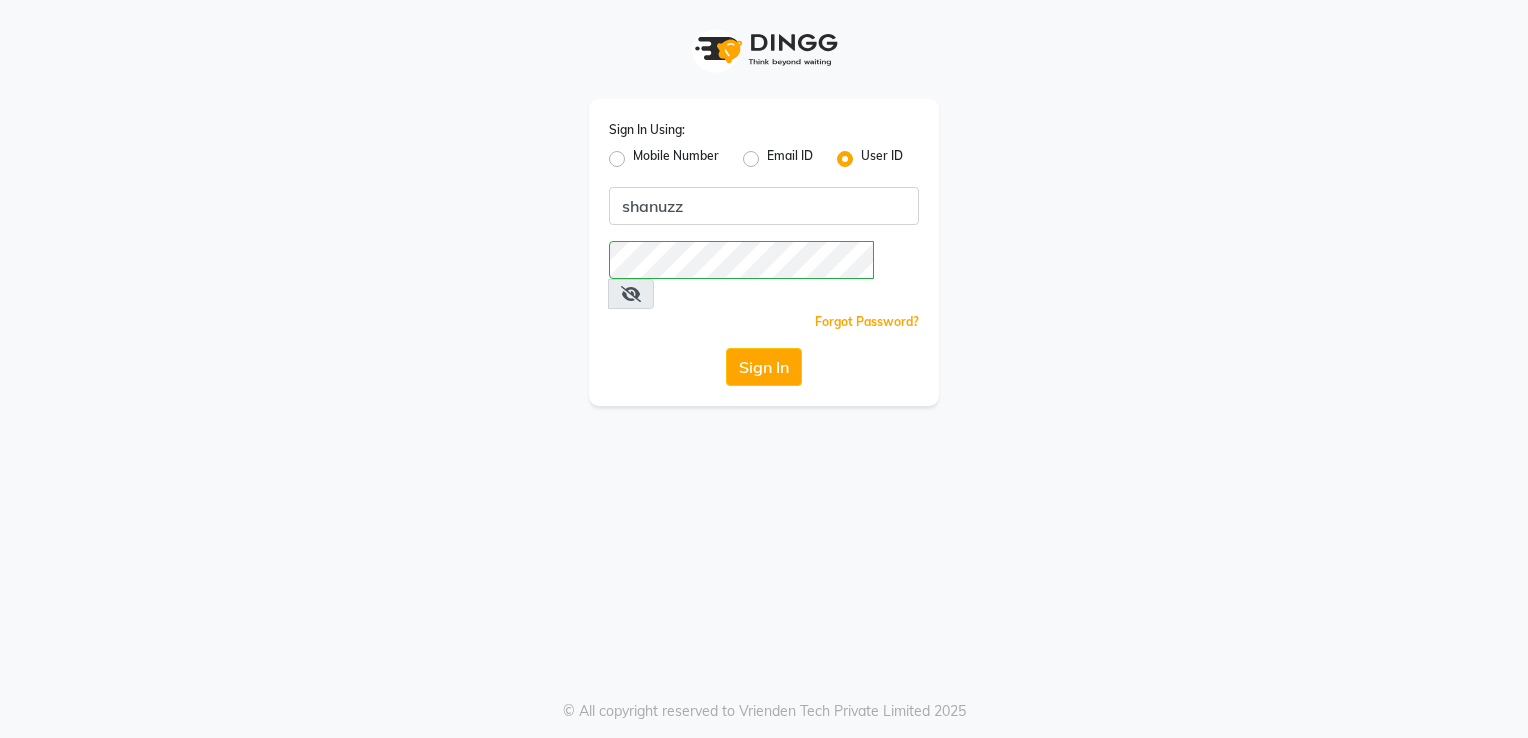 click on "Mobile Number" 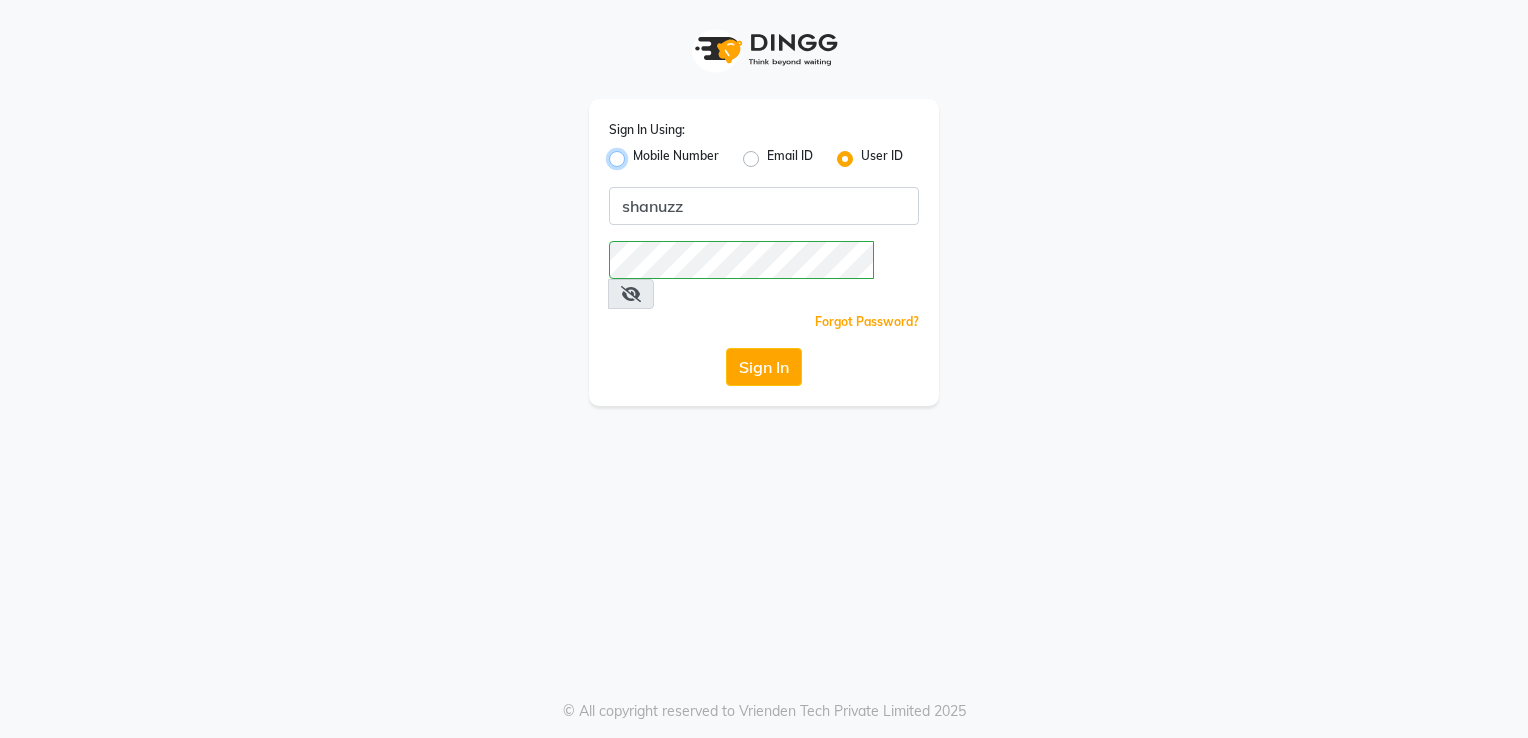 click on "Mobile Number" at bounding box center [639, 153] 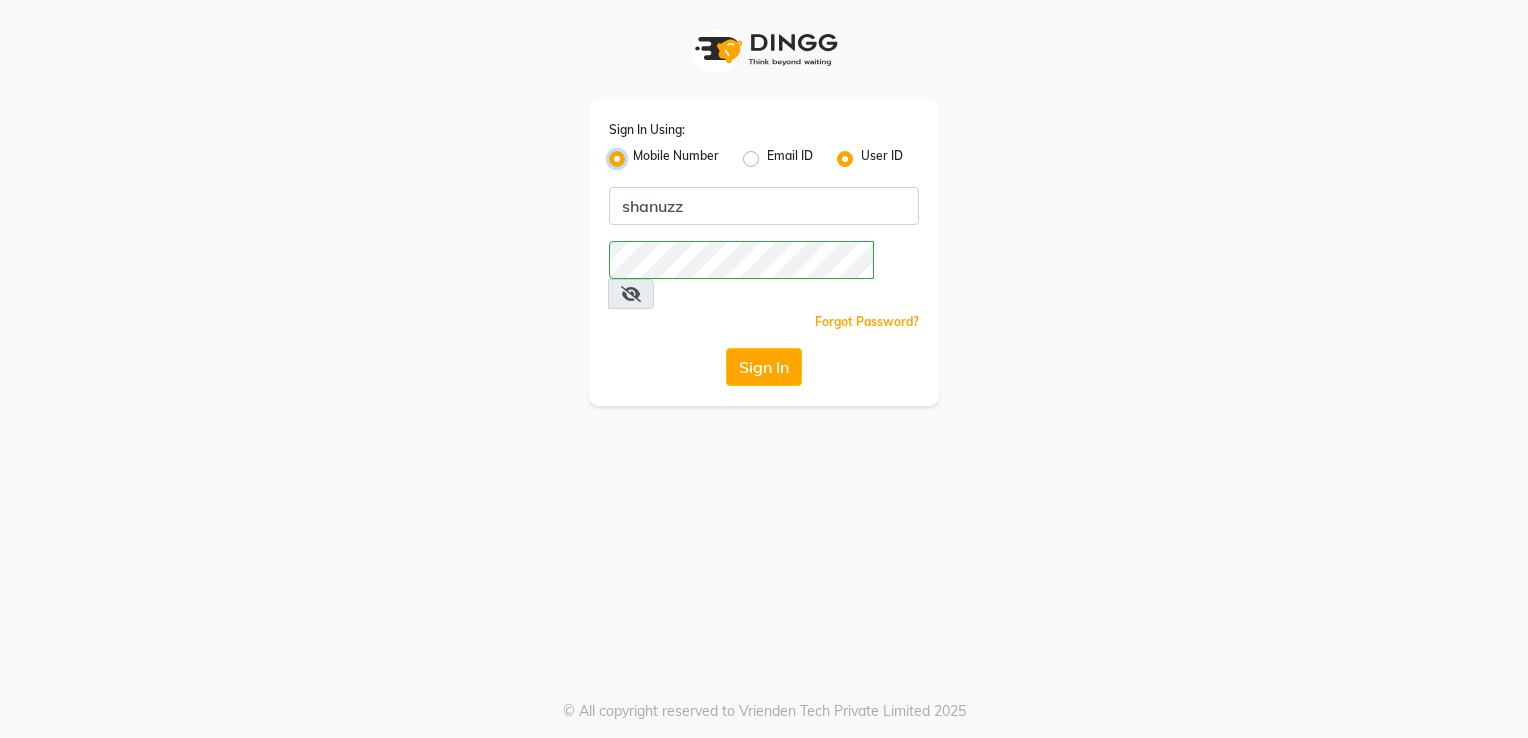 radio on "false" 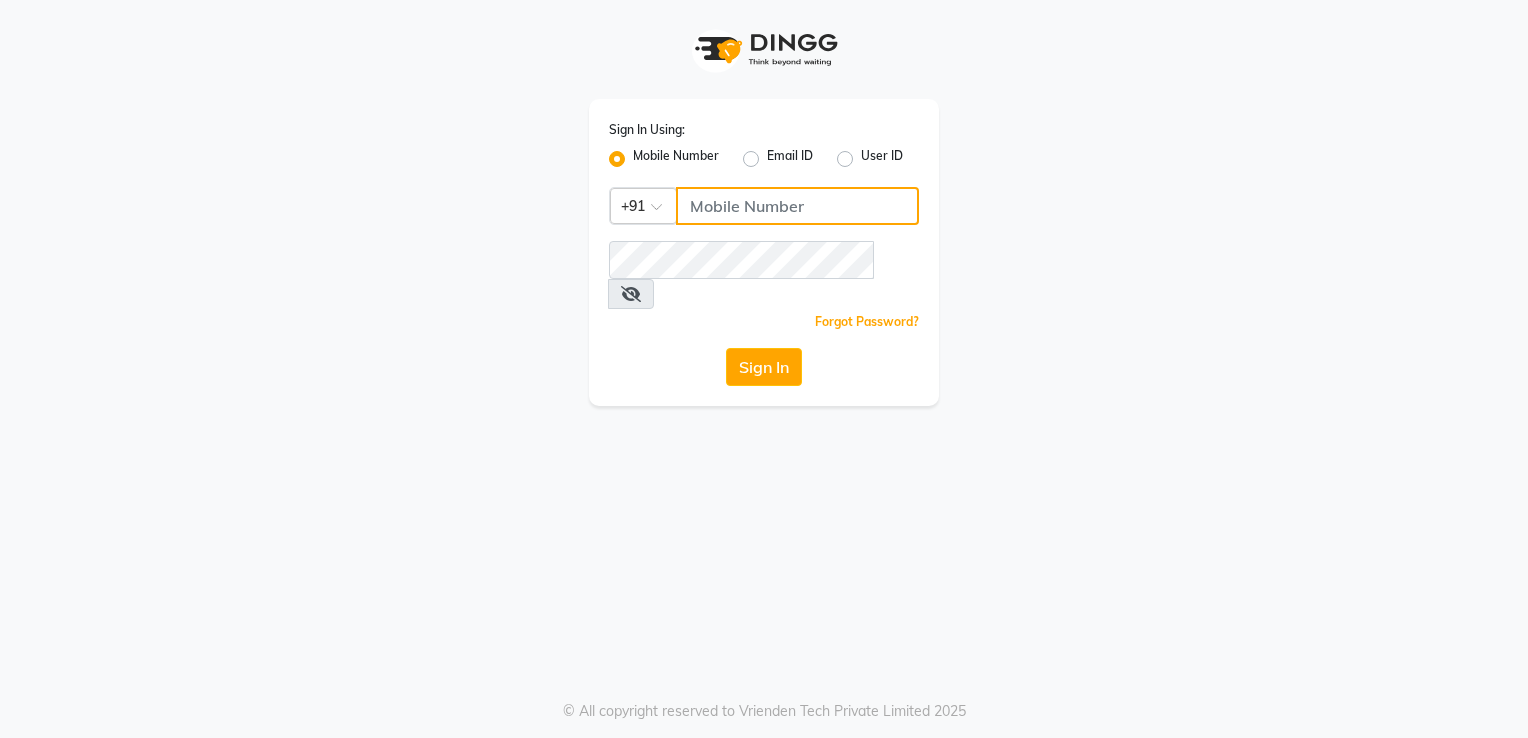 click 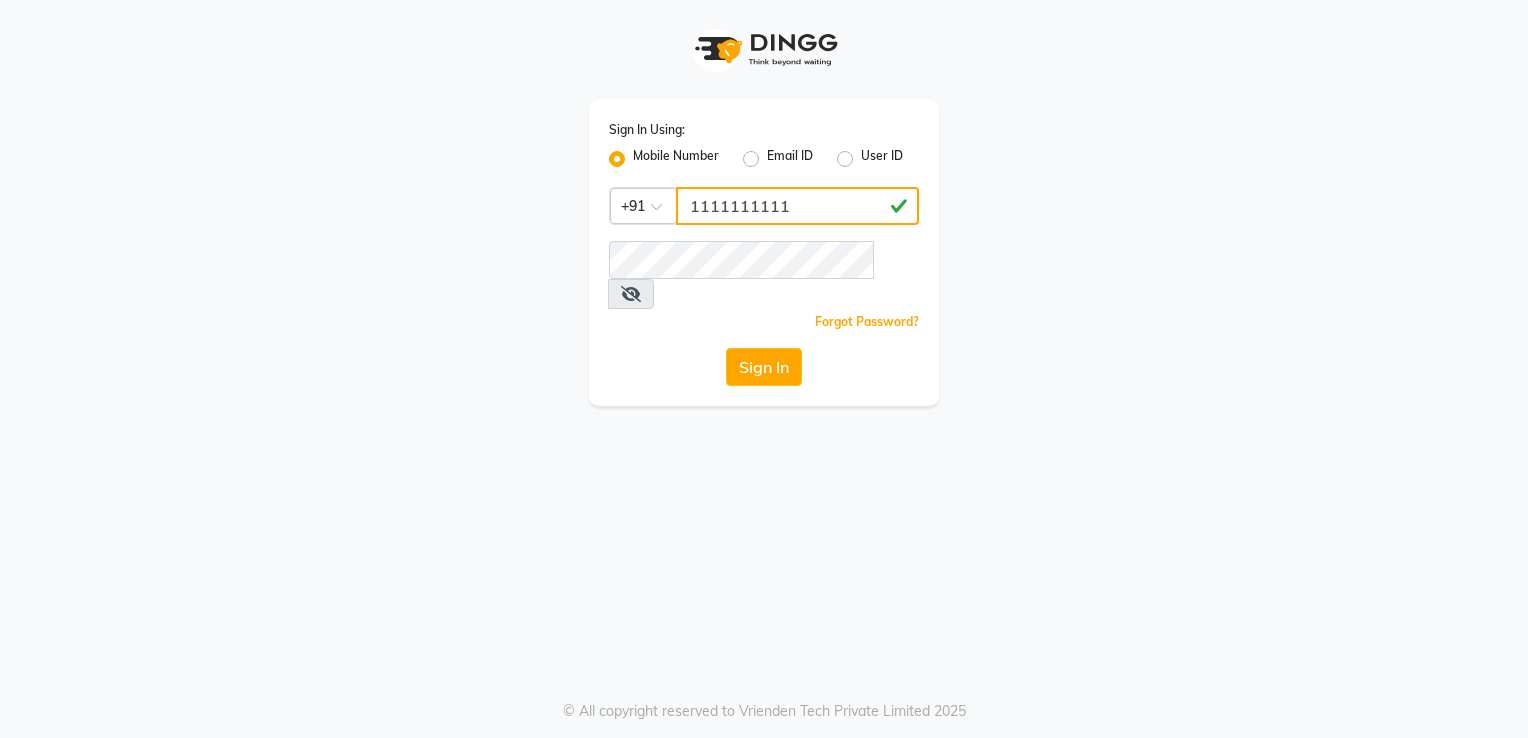 type on "1111111111" 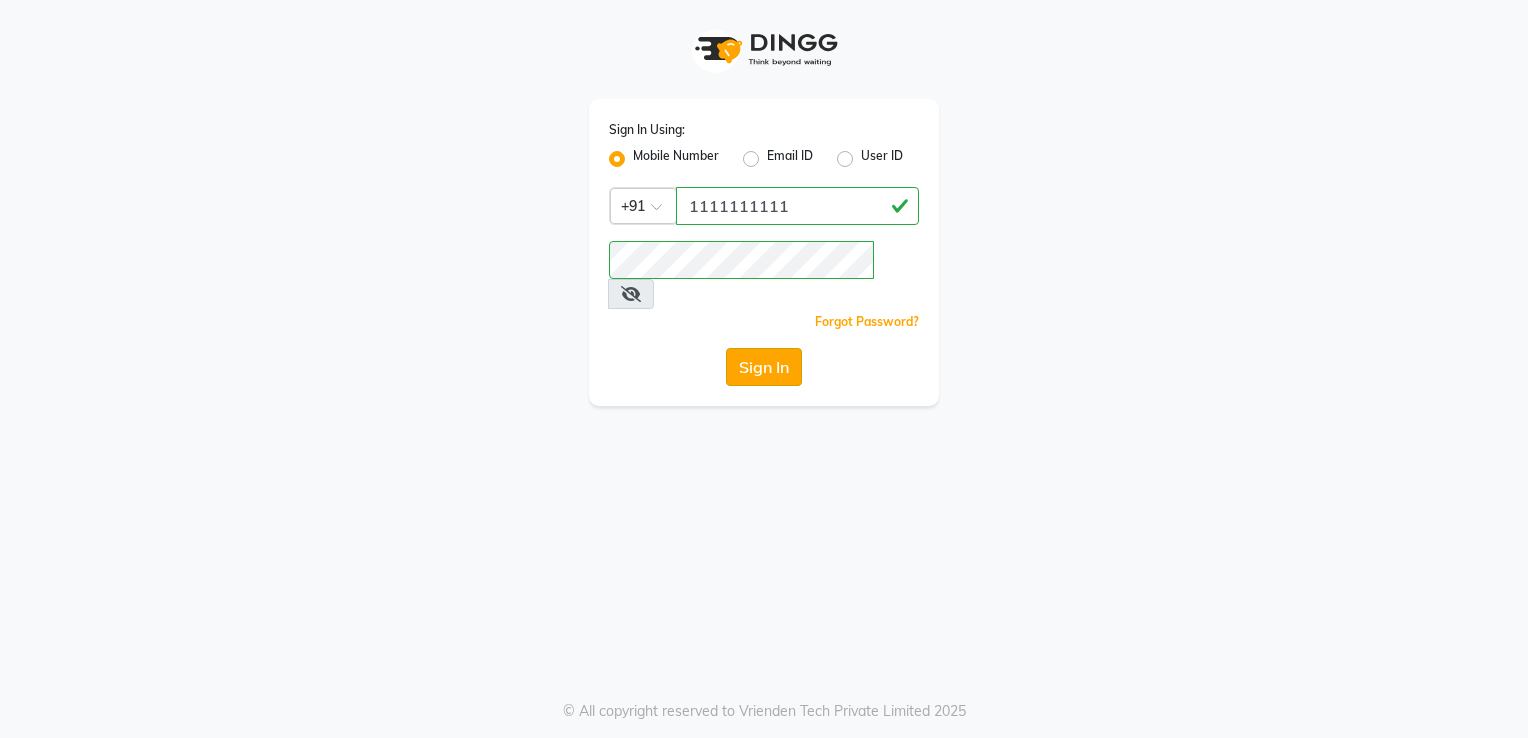 click on "Sign In" 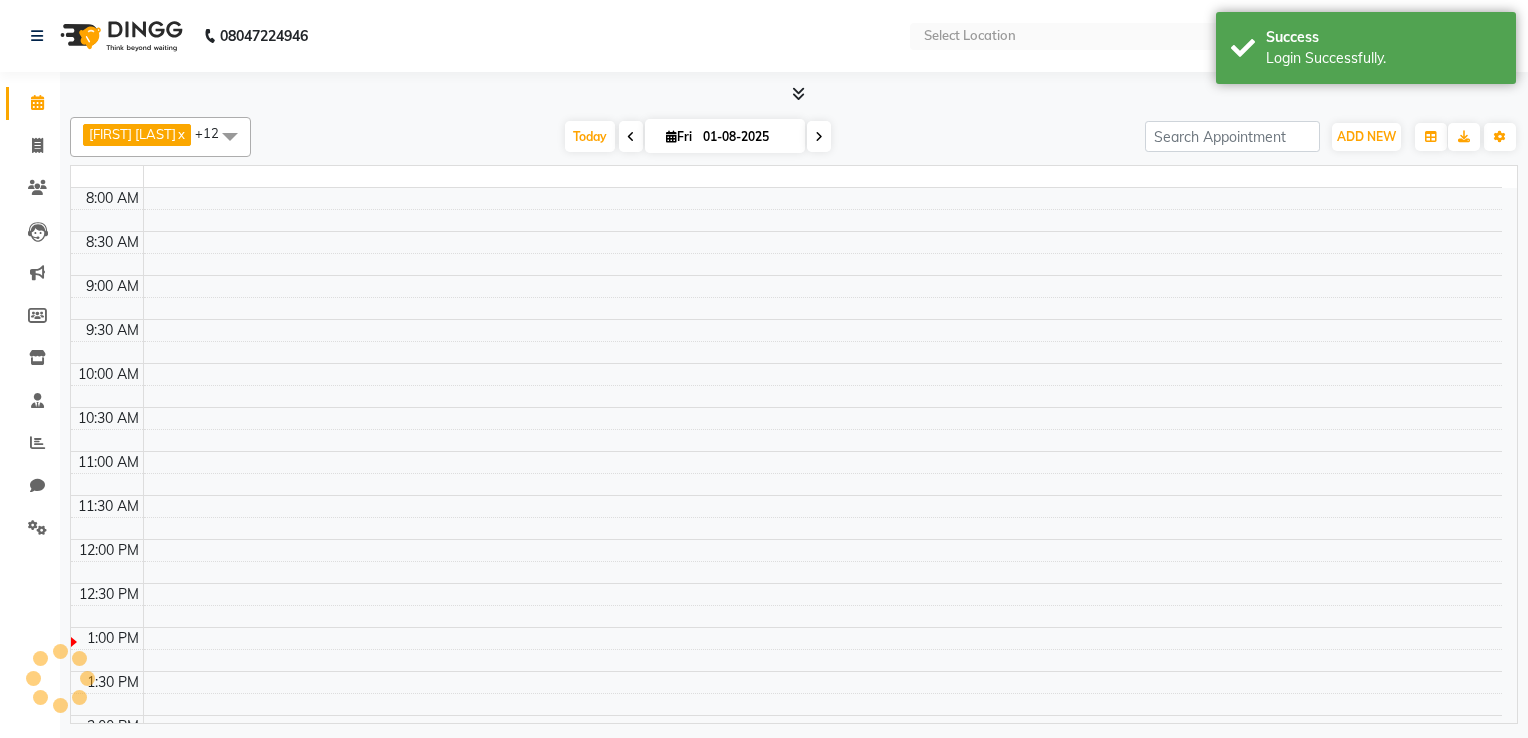 select on "en" 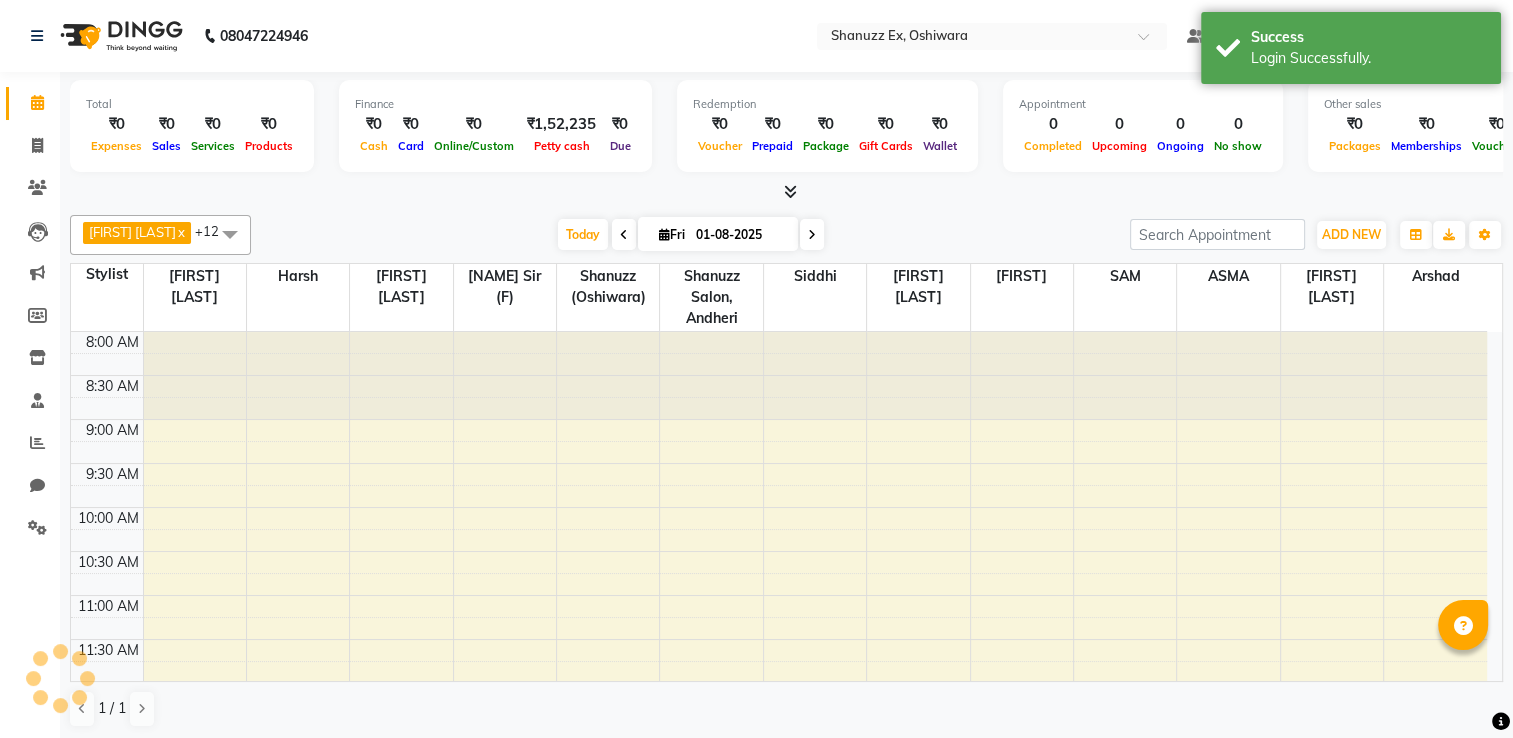scroll, scrollTop: 0, scrollLeft: 0, axis: both 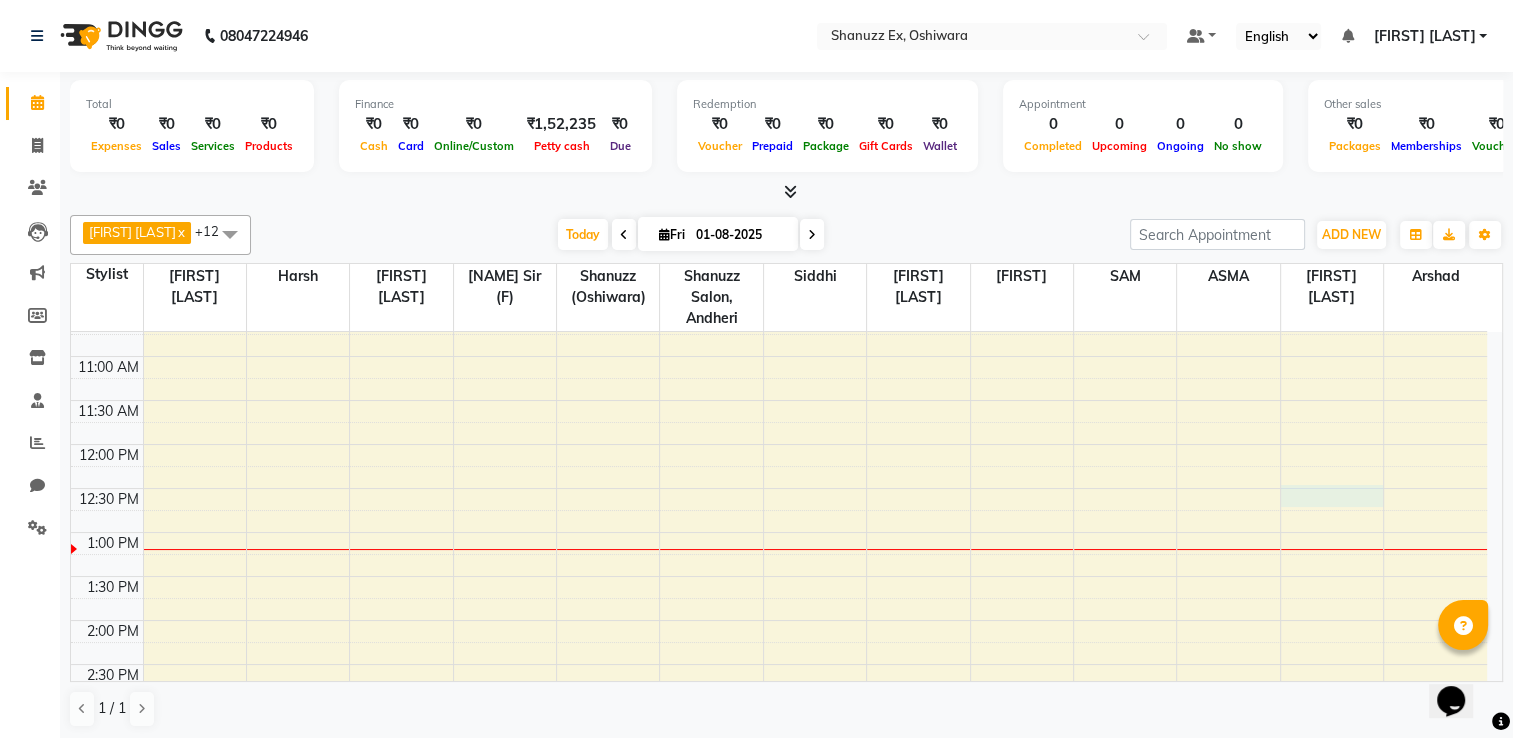 click on "8:00 AM 8:30 AM 9:00 AM 9:30 AM 10:00 AM 10:30 AM 11:00 AM 11:30 AM 12:00 PM 12:30 PM 1:00 PM 1:30 PM 2:00 PM 2:30 PM 3:00 PM 3:30 PM 4:00 PM 4:30 PM 5:00 PM 5:30 PM 6:00 PM 6:30 PM 7:00 PM 7:30 PM 8:00 PM 8:30 PM" at bounding box center [779, 664] 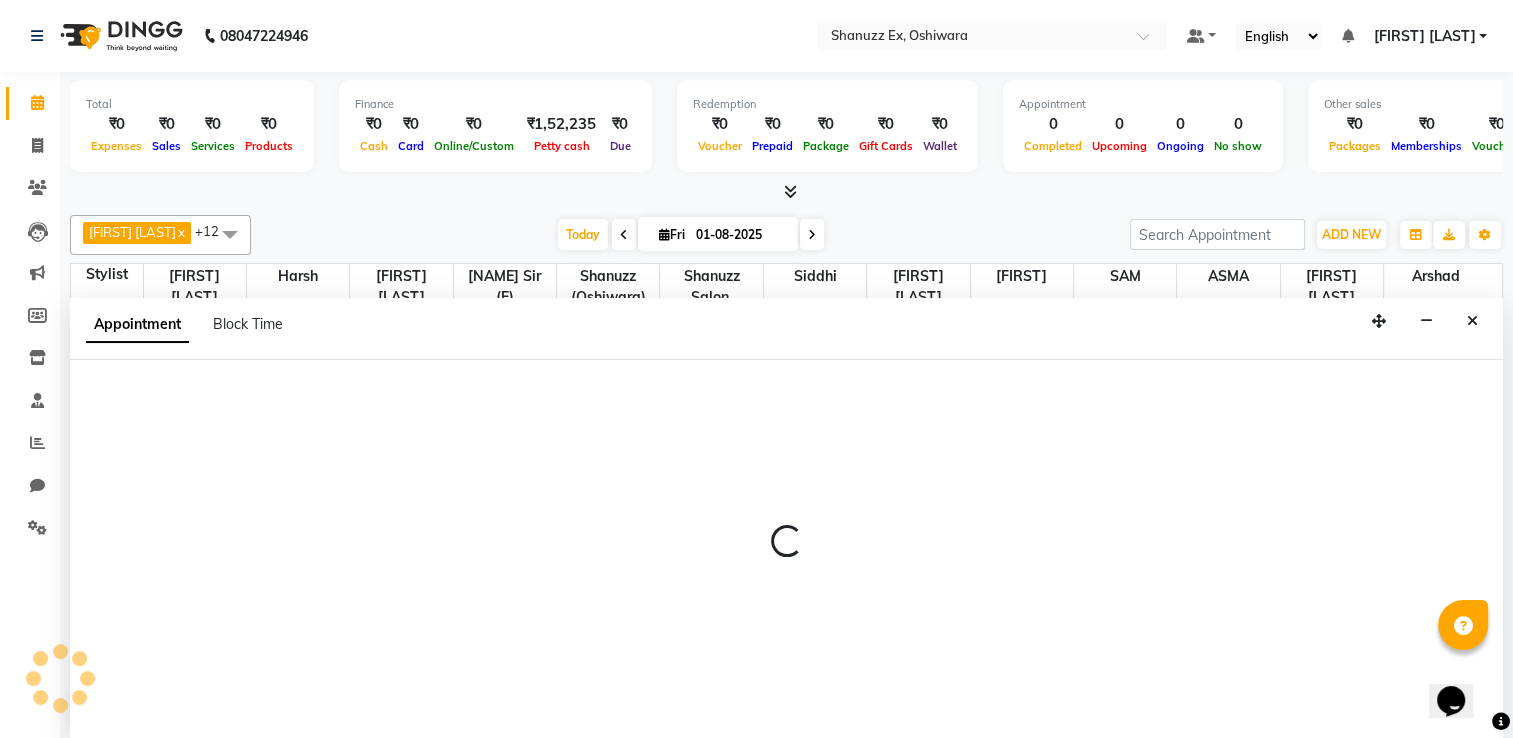 scroll, scrollTop: 0, scrollLeft: 0, axis: both 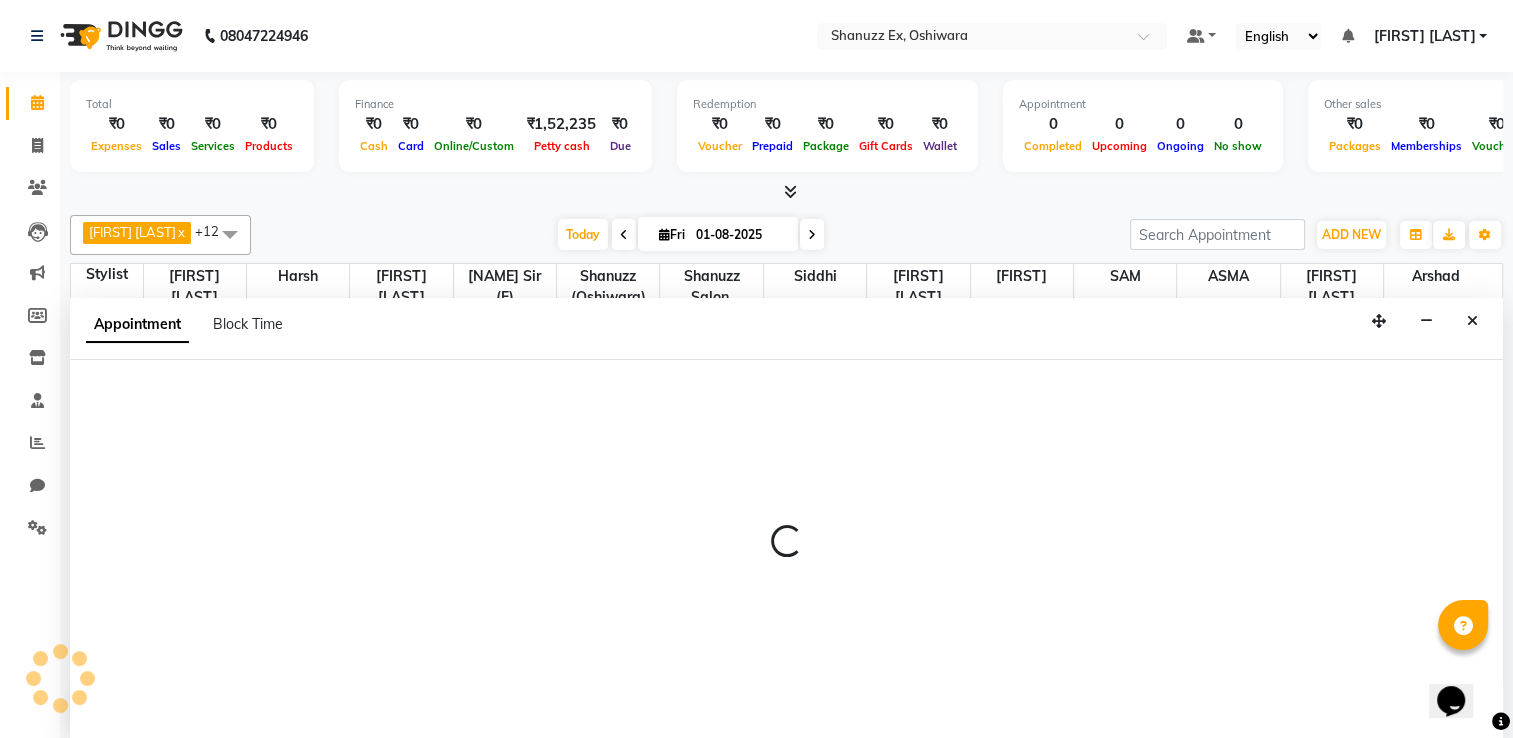 select on "84487" 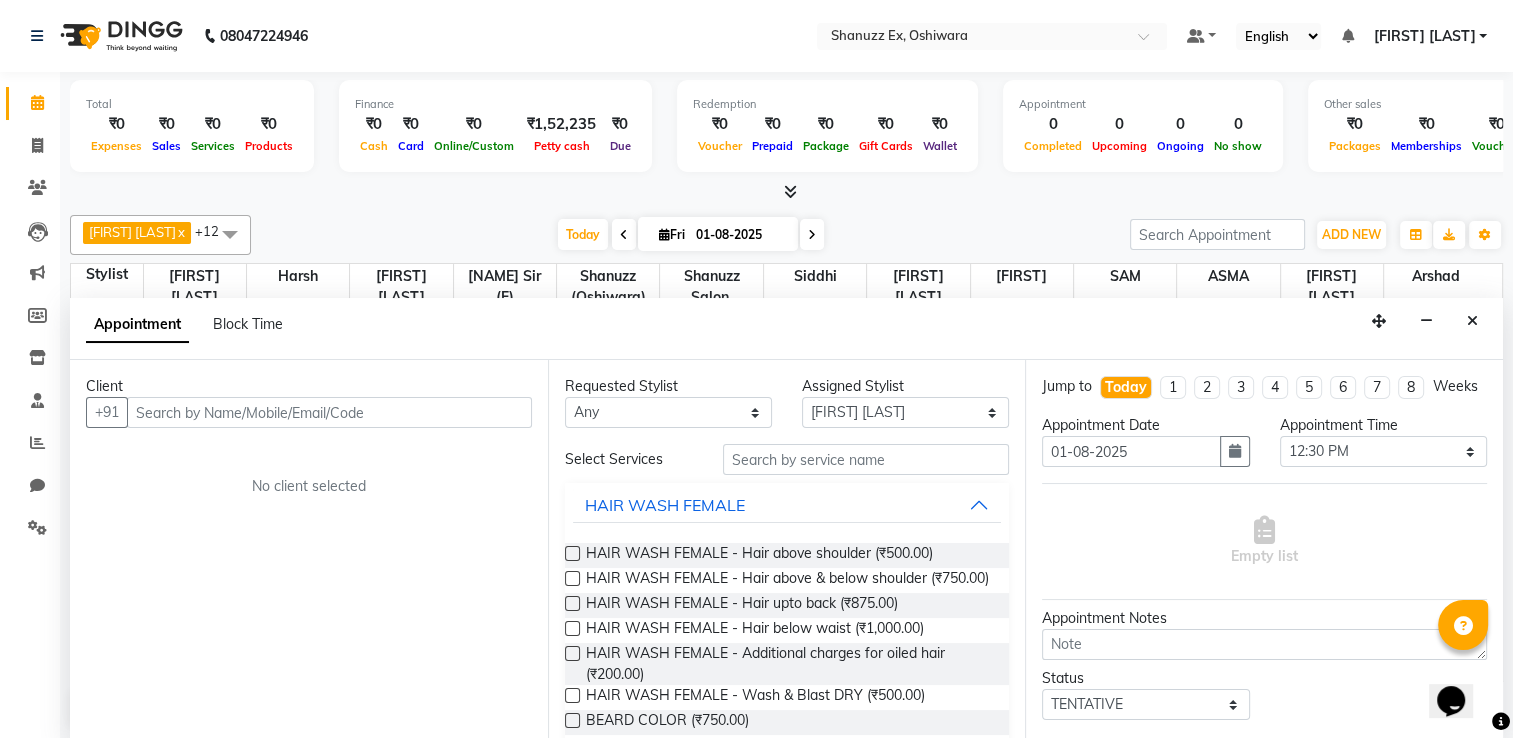 click at bounding box center (329, 412) 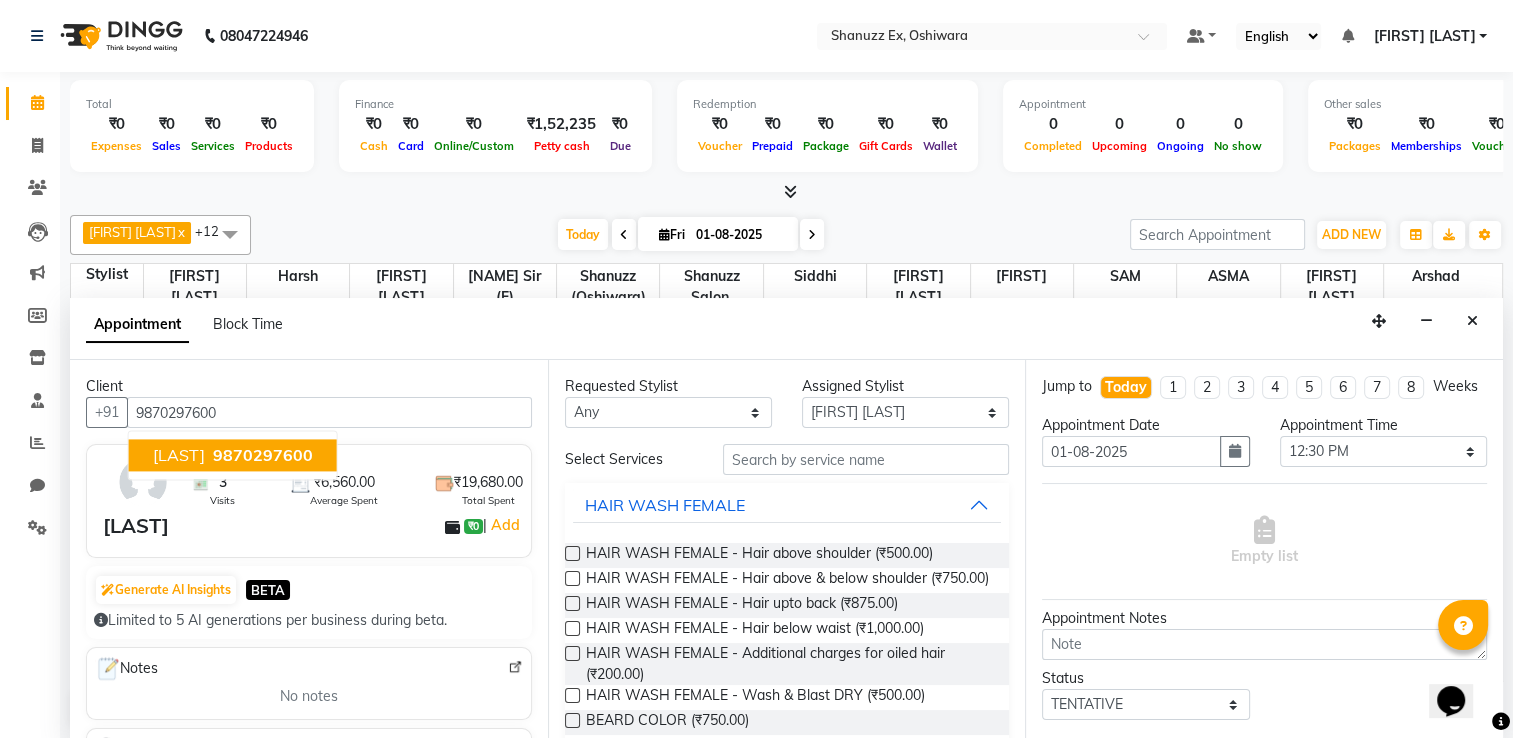 scroll, scrollTop: 20, scrollLeft: 0, axis: vertical 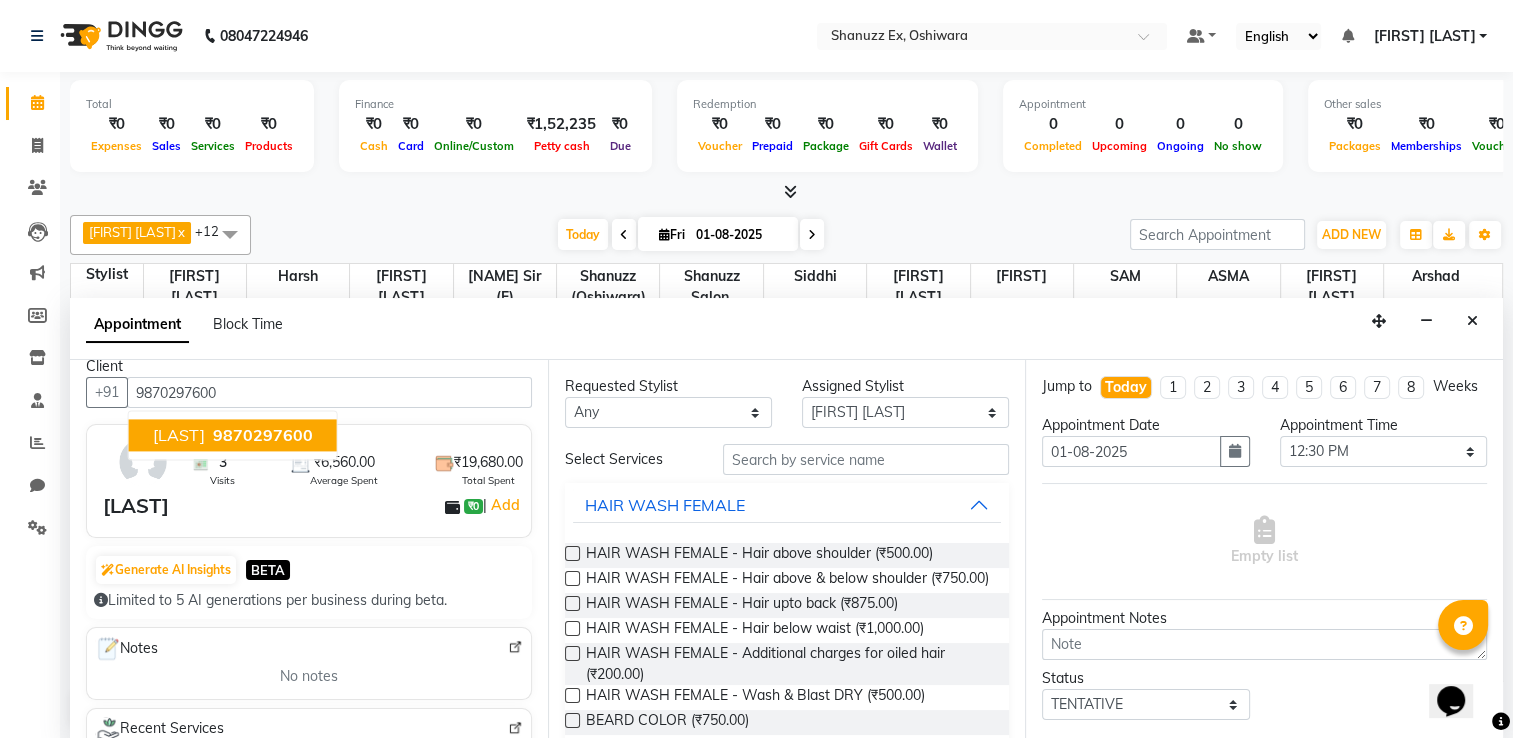 type on "9870297600" 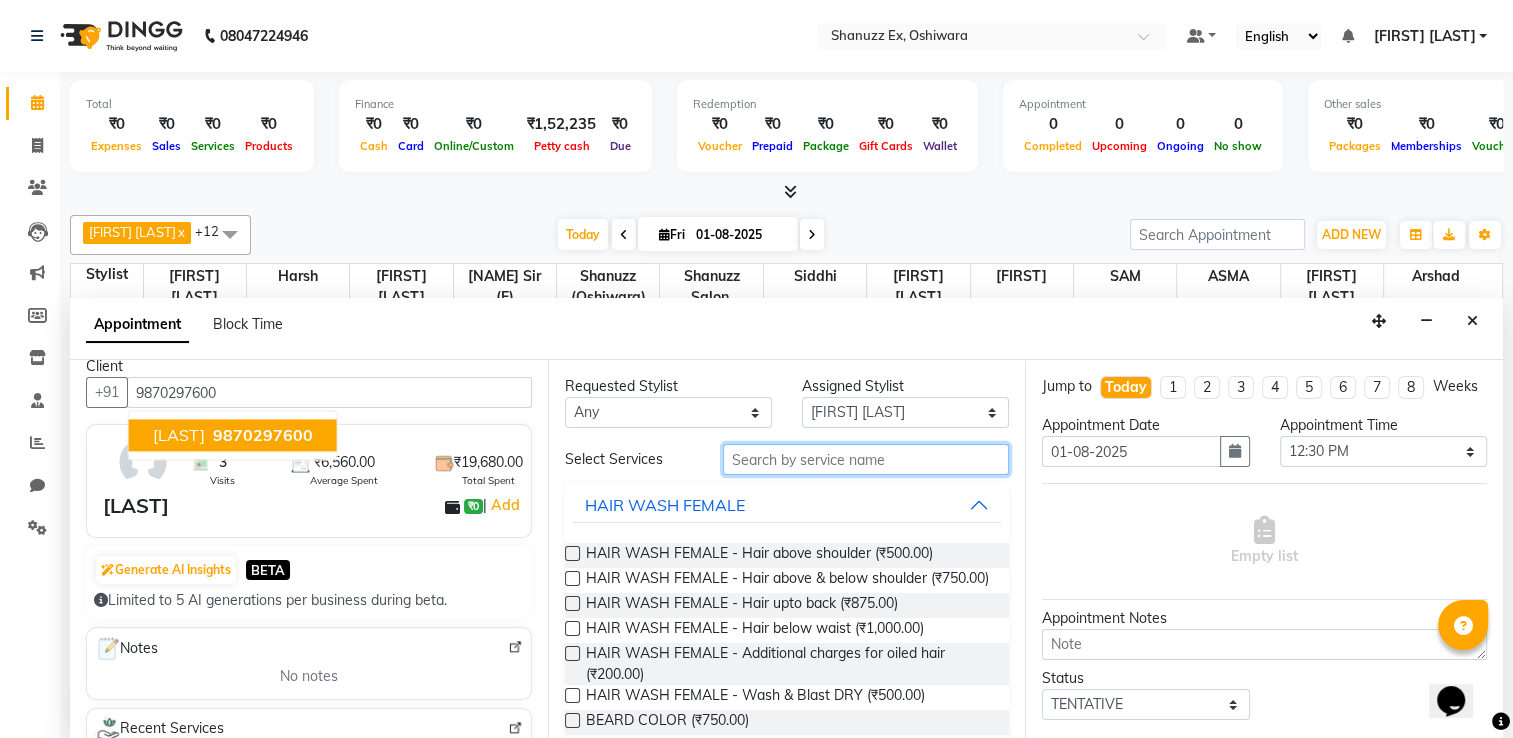click at bounding box center [866, 459] 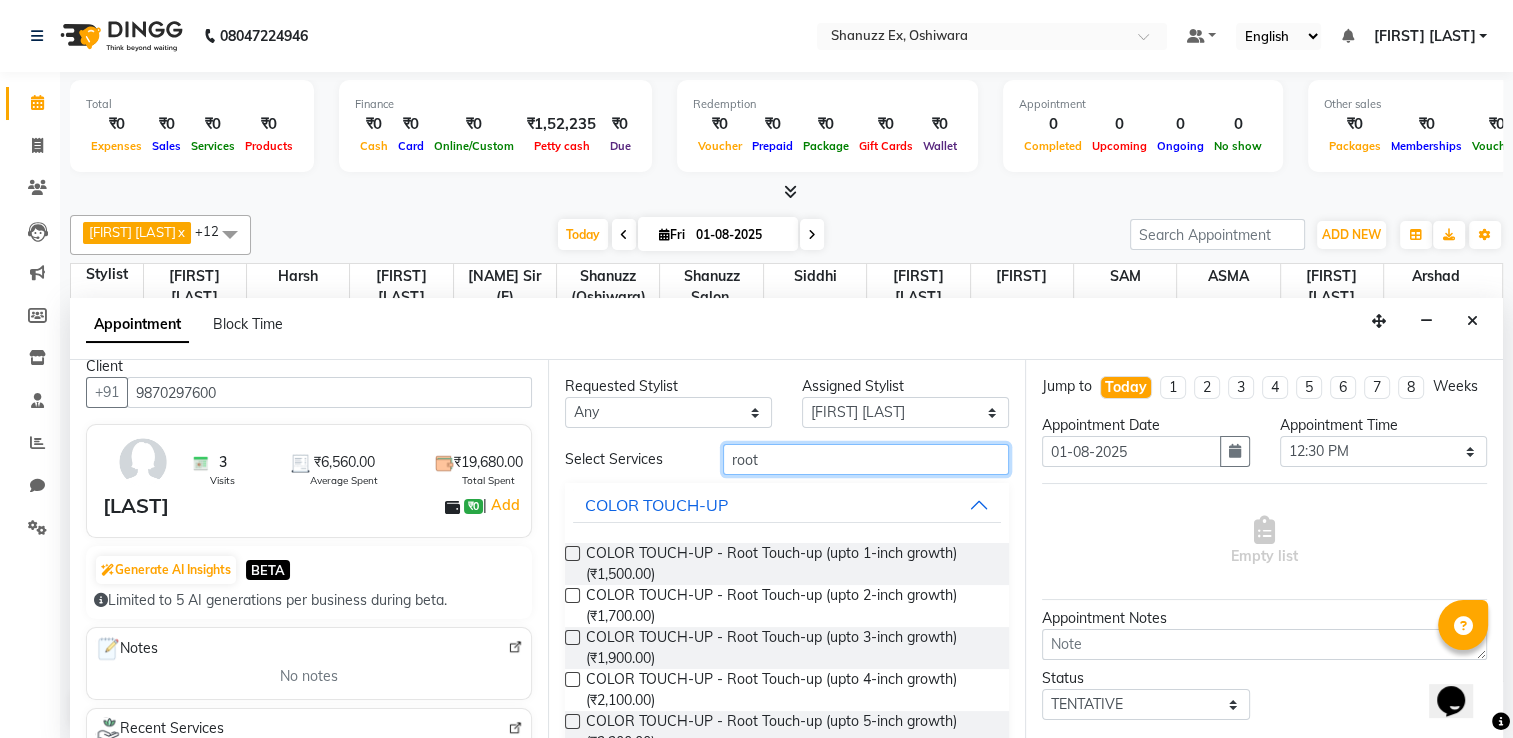 type on "root" 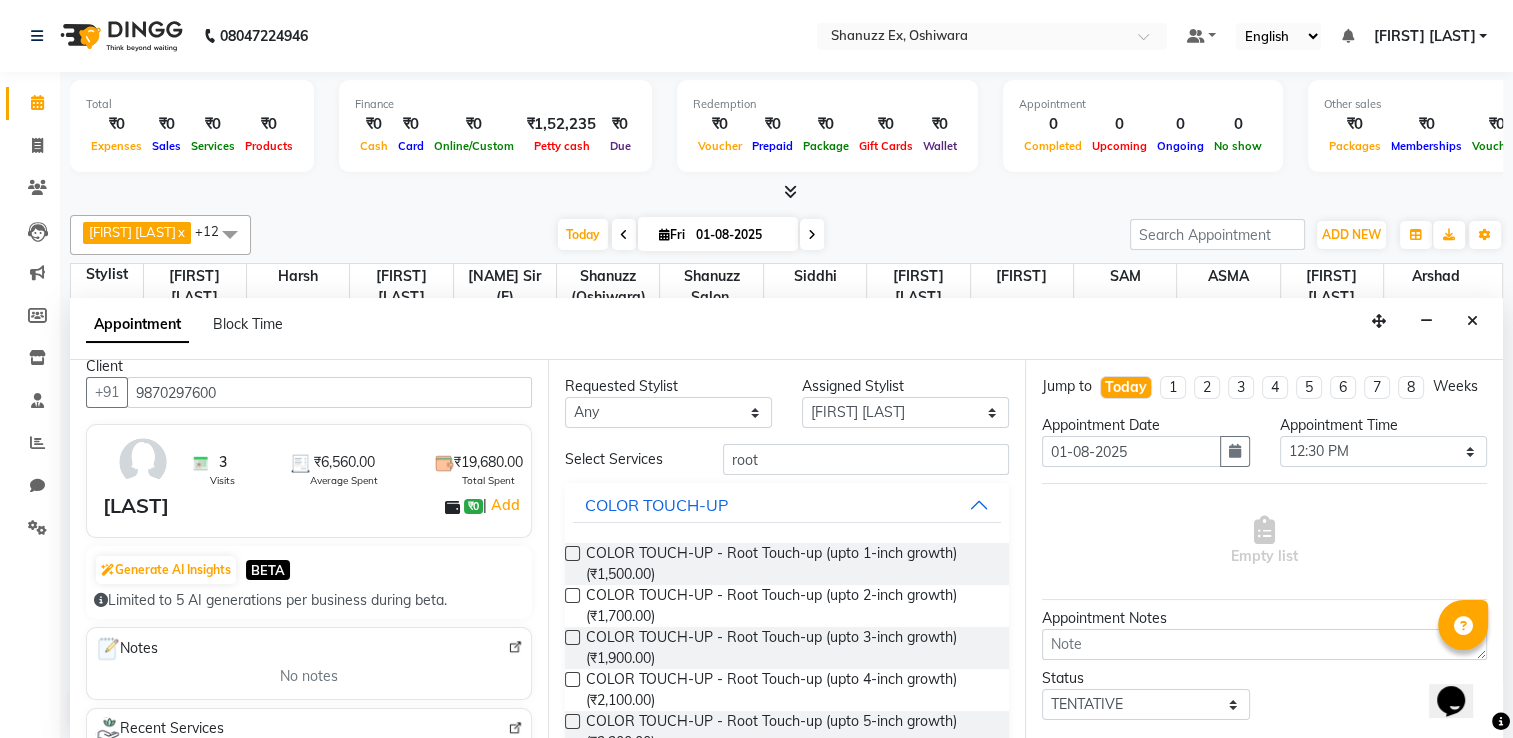 click at bounding box center (572, 595) 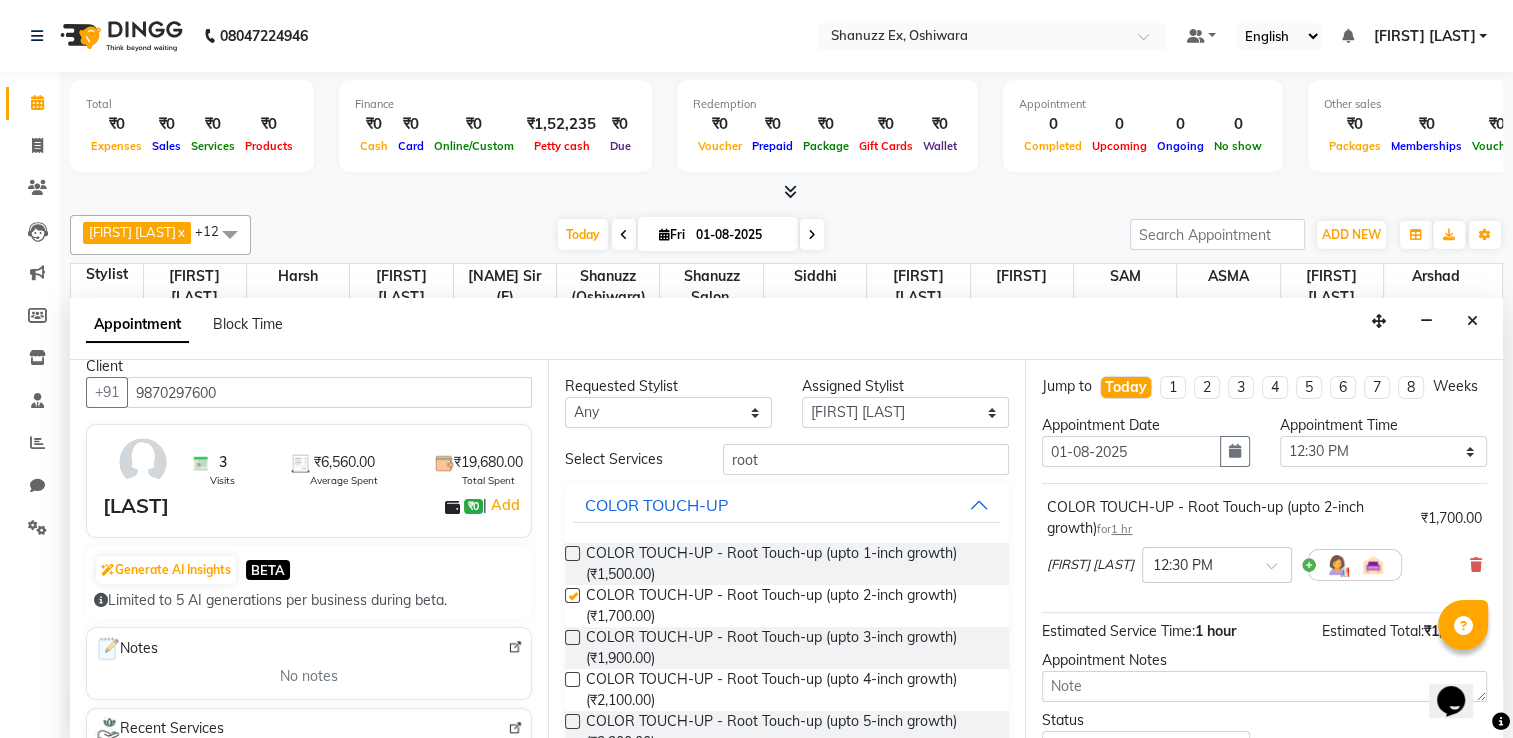 checkbox on "false" 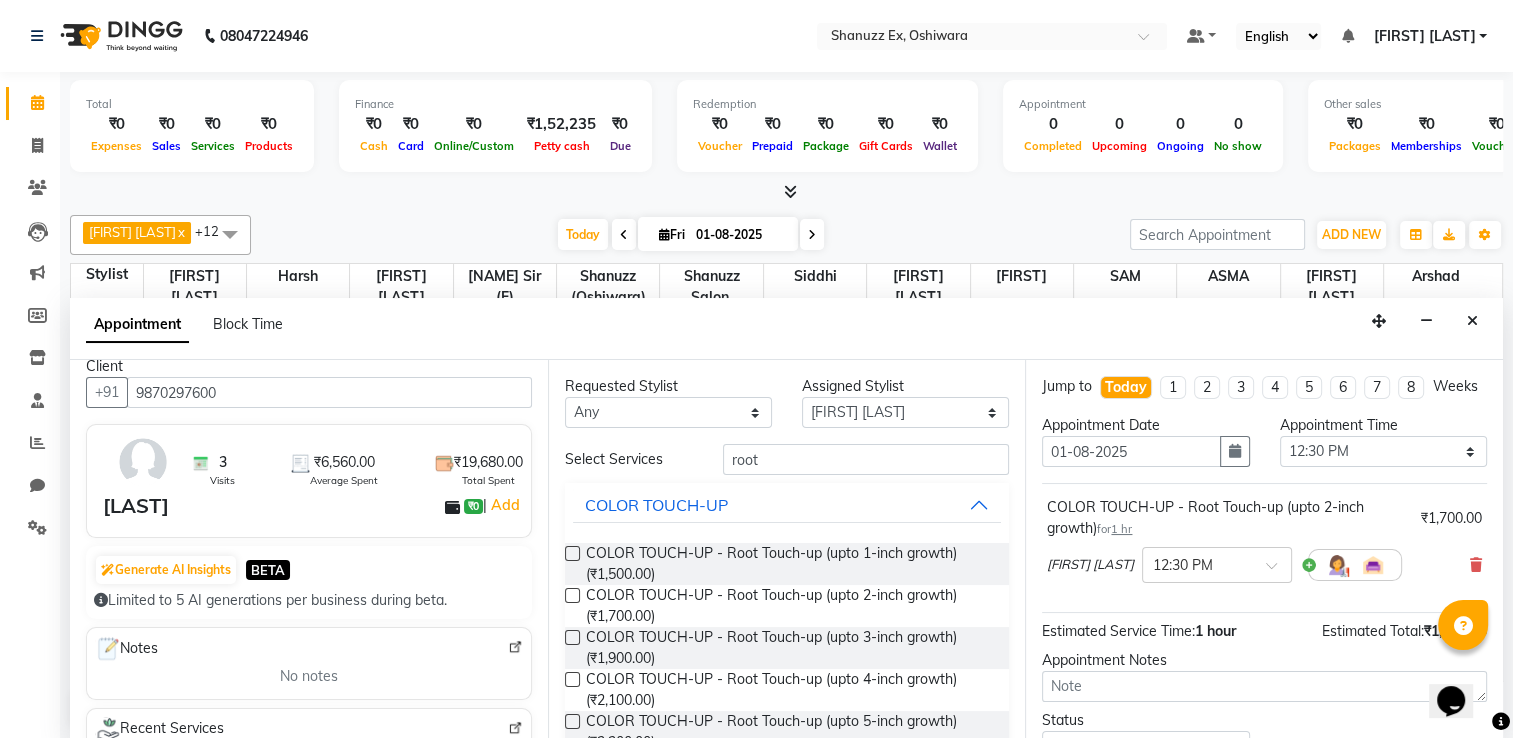 scroll, scrollTop: 164, scrollLeft: 0, axis: vertical 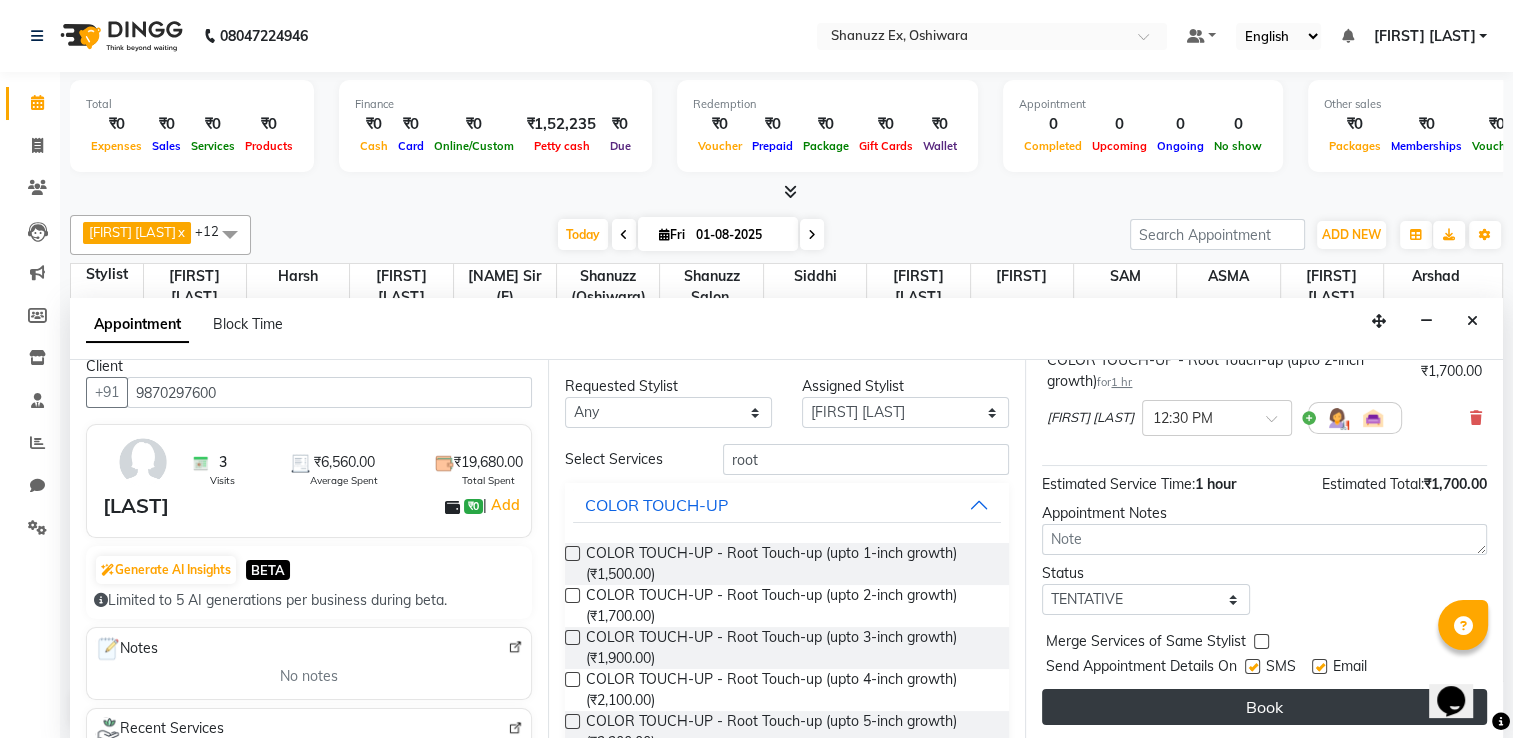 click on "Book" at bounding box center (1264, 707) 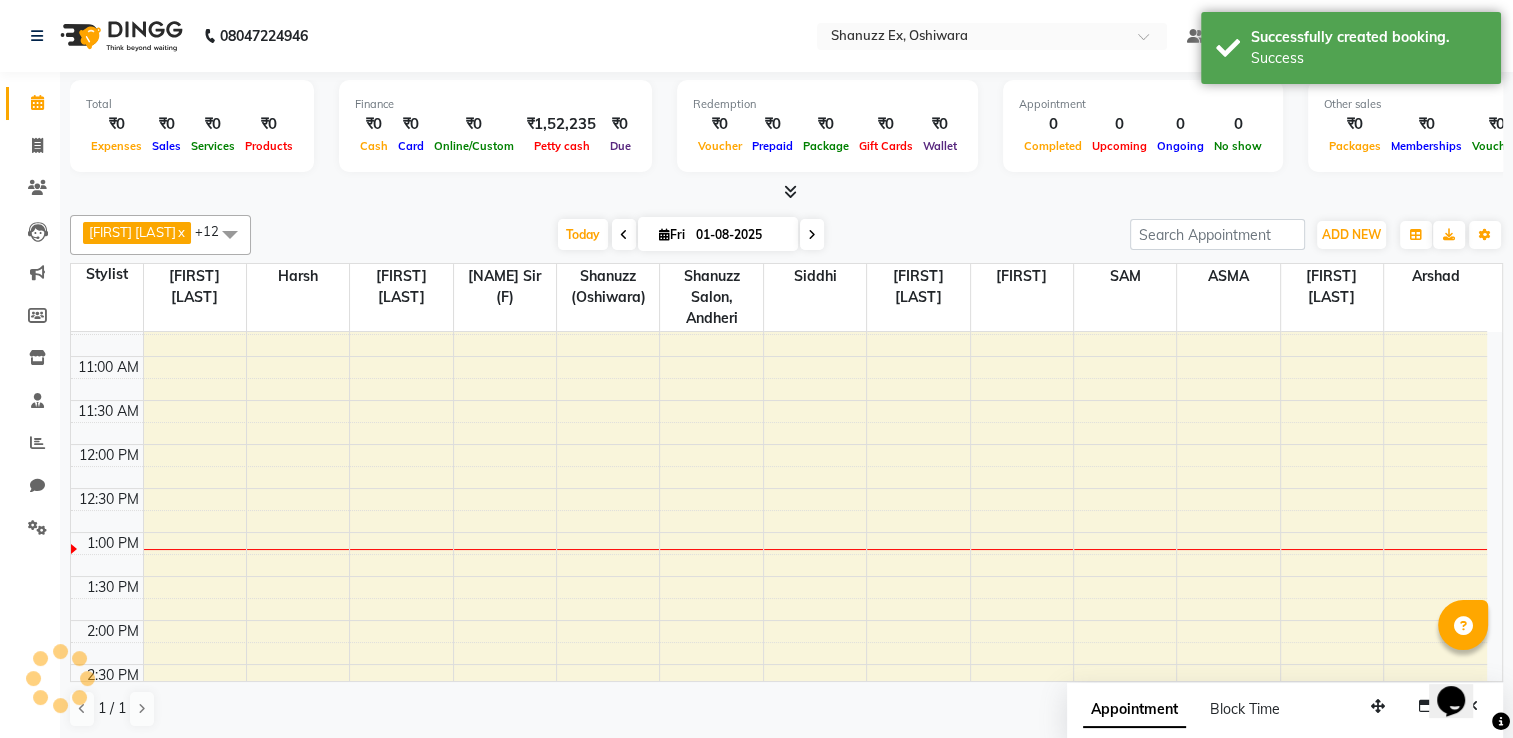 scroll, scrollTop: 0, scrollLeft: 0, axis: both 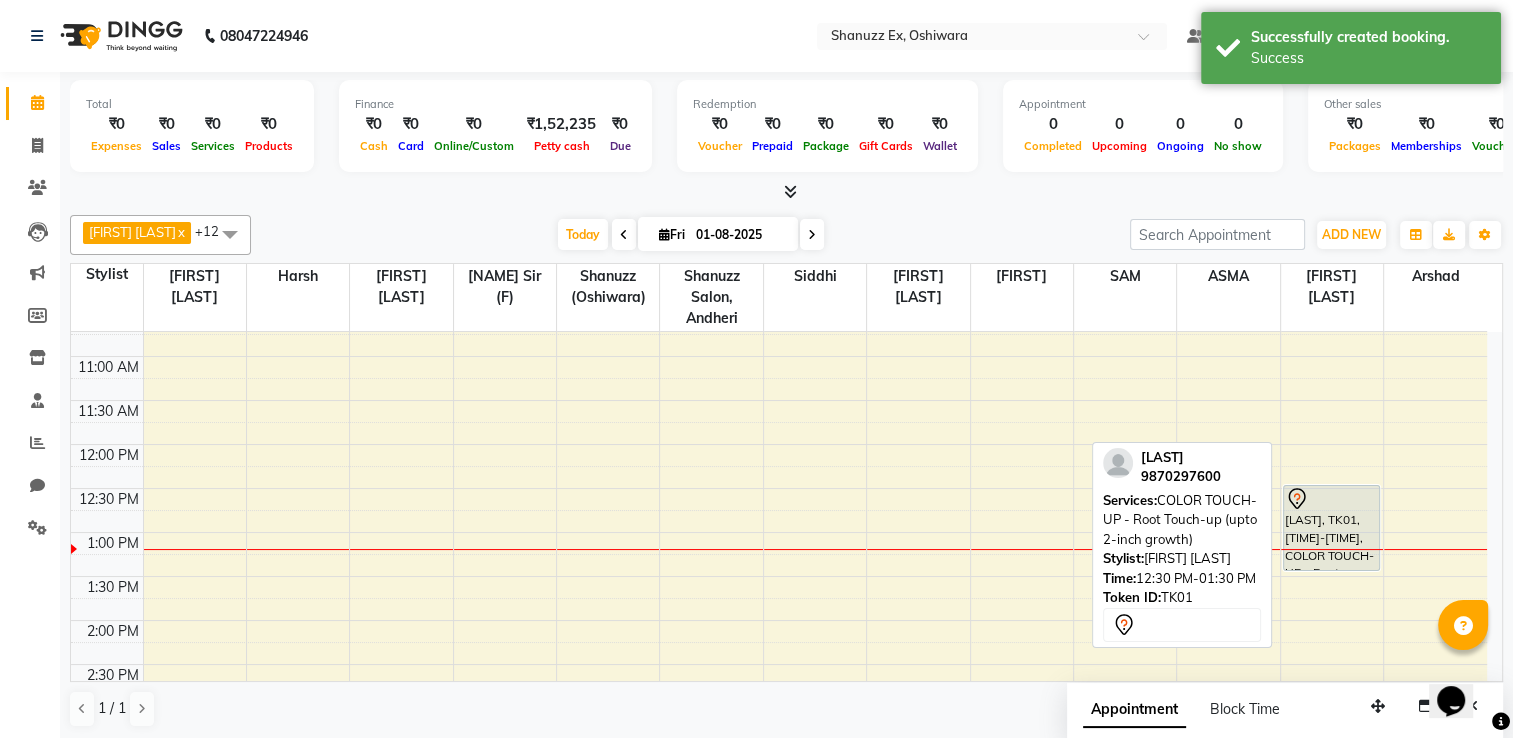 click on "[LAST], TK01, [TIME]-[TIME], COLOR TOUCH-UP - Root Touch-up (upto 2-inch growth)" at bounding box center [1332, 528] 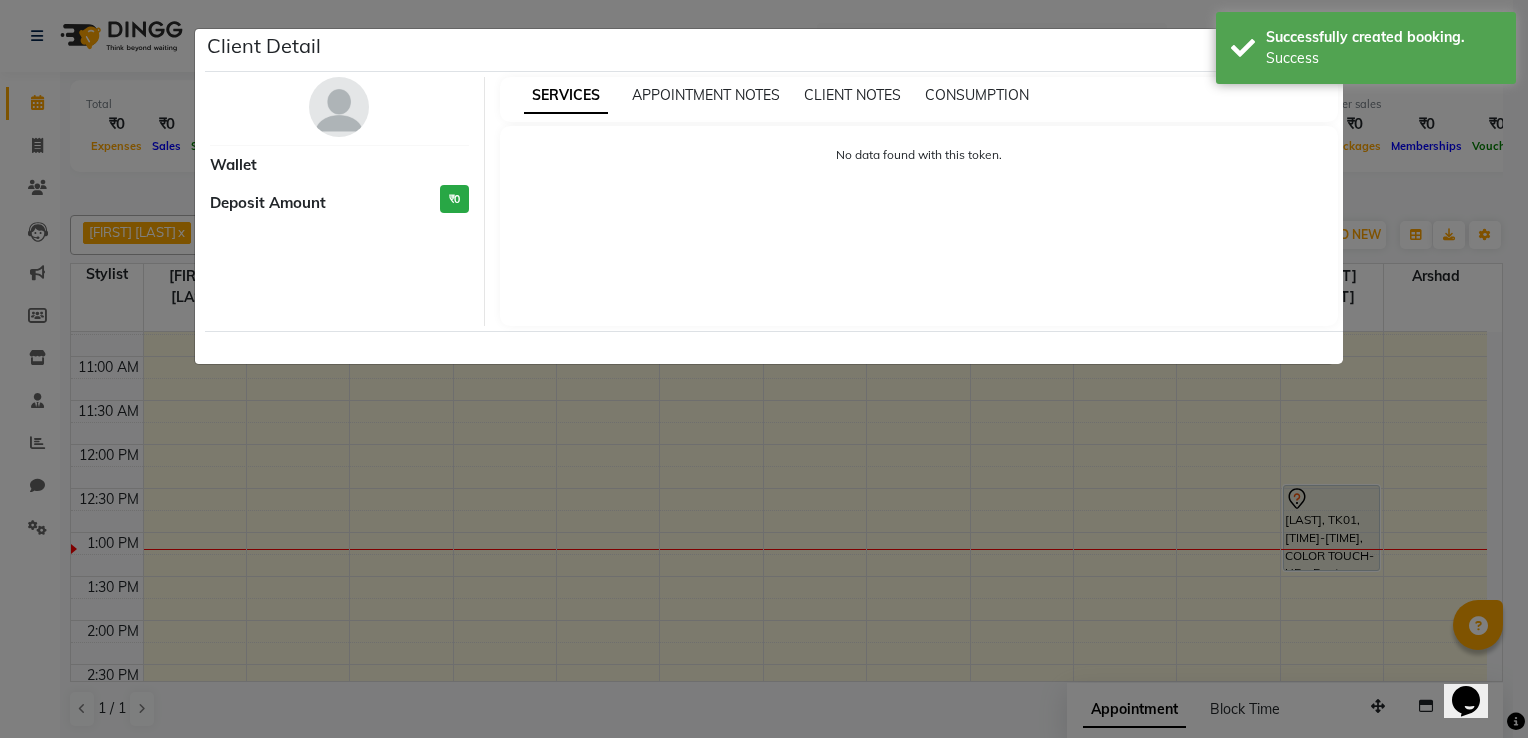 select on "7" 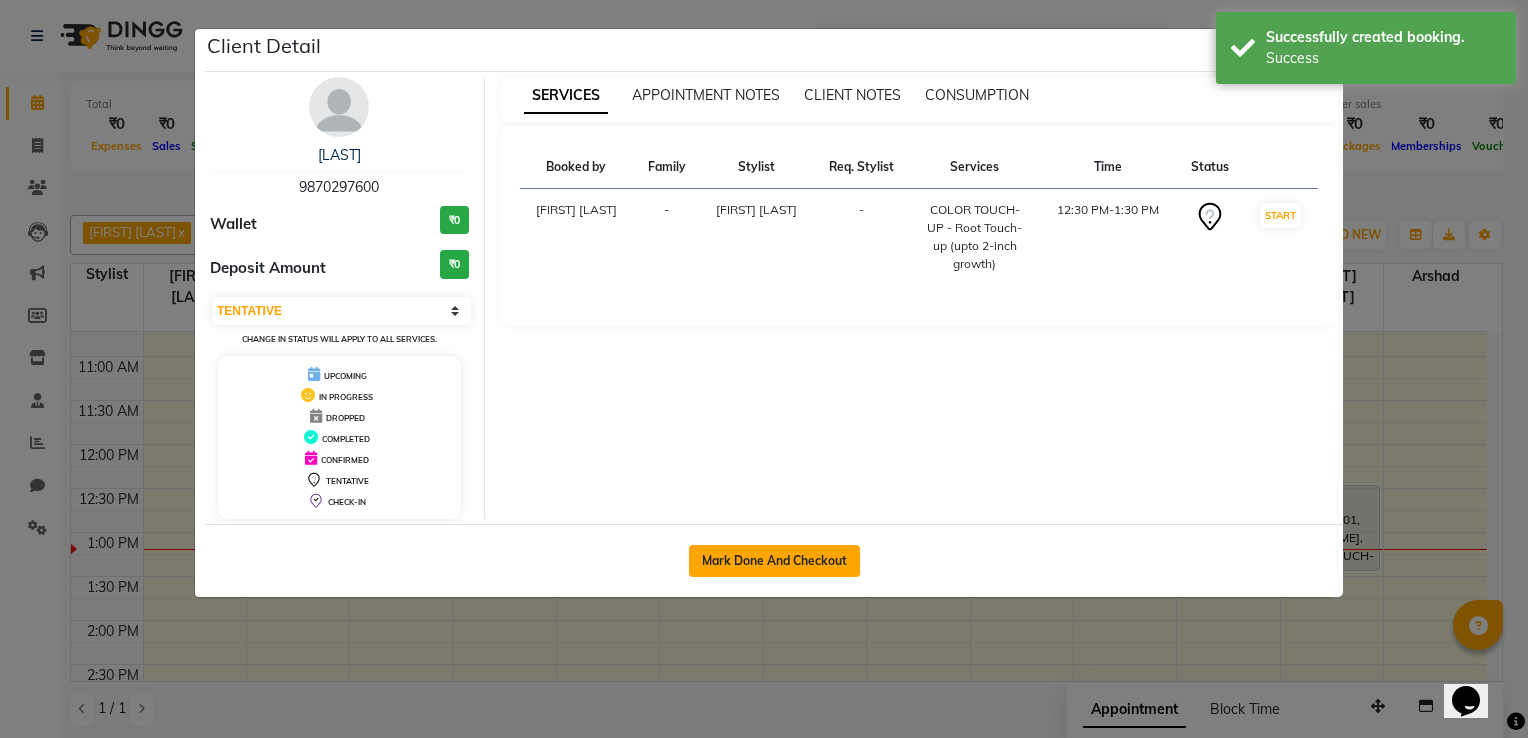 drag, startPoint x: 864, startPoint y: 564, endPoint x: 822, endPoint y: 562, distance: 42.047592 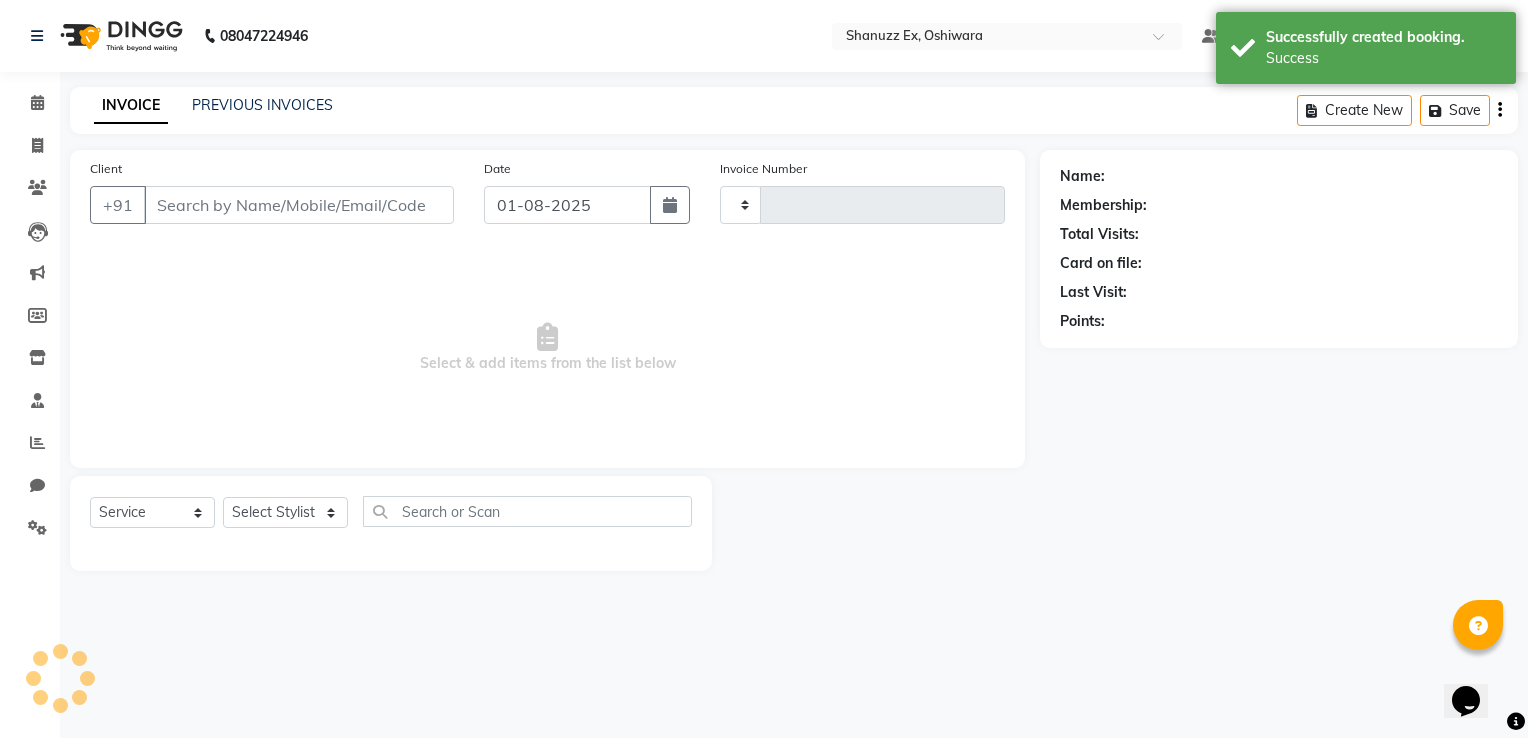 type on "0249" 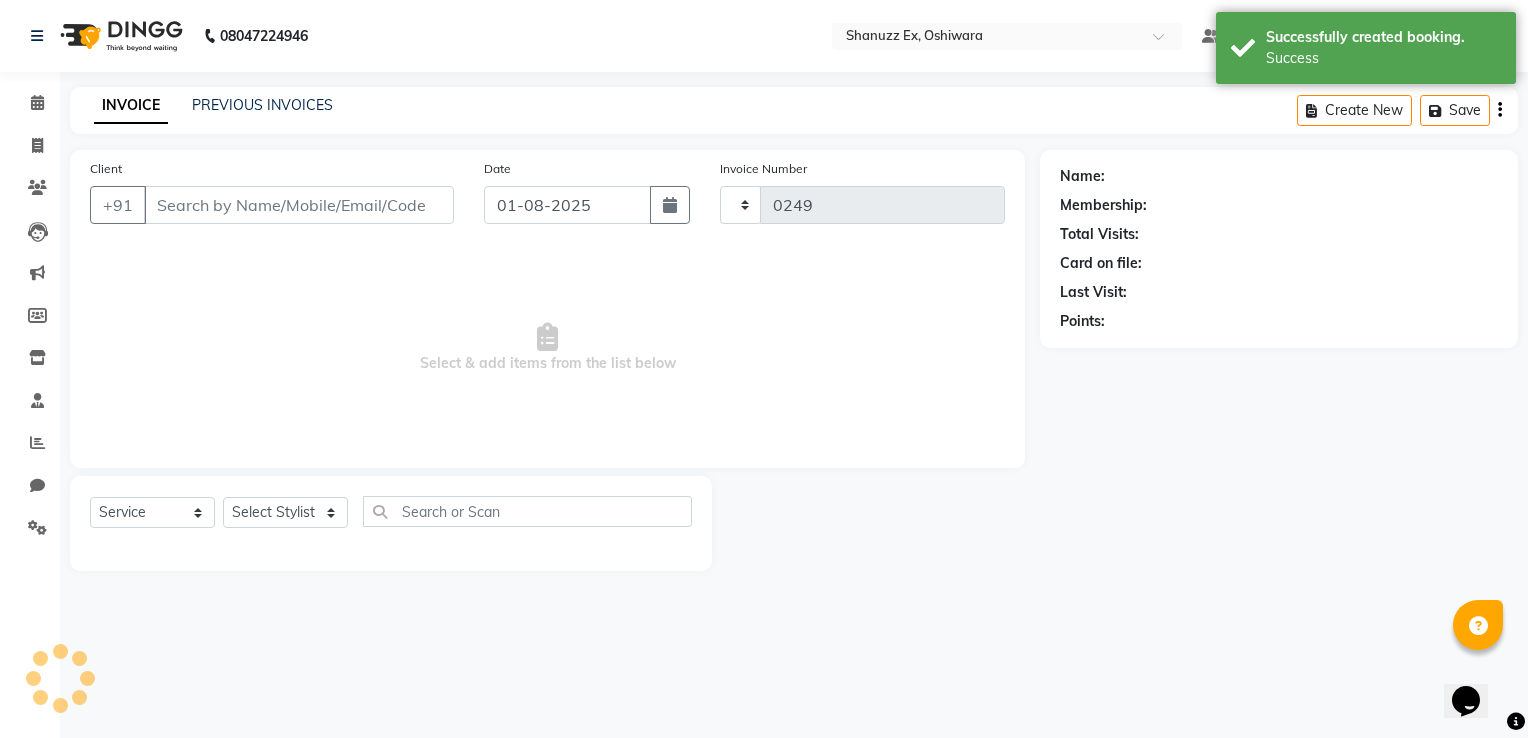 select on "8229" 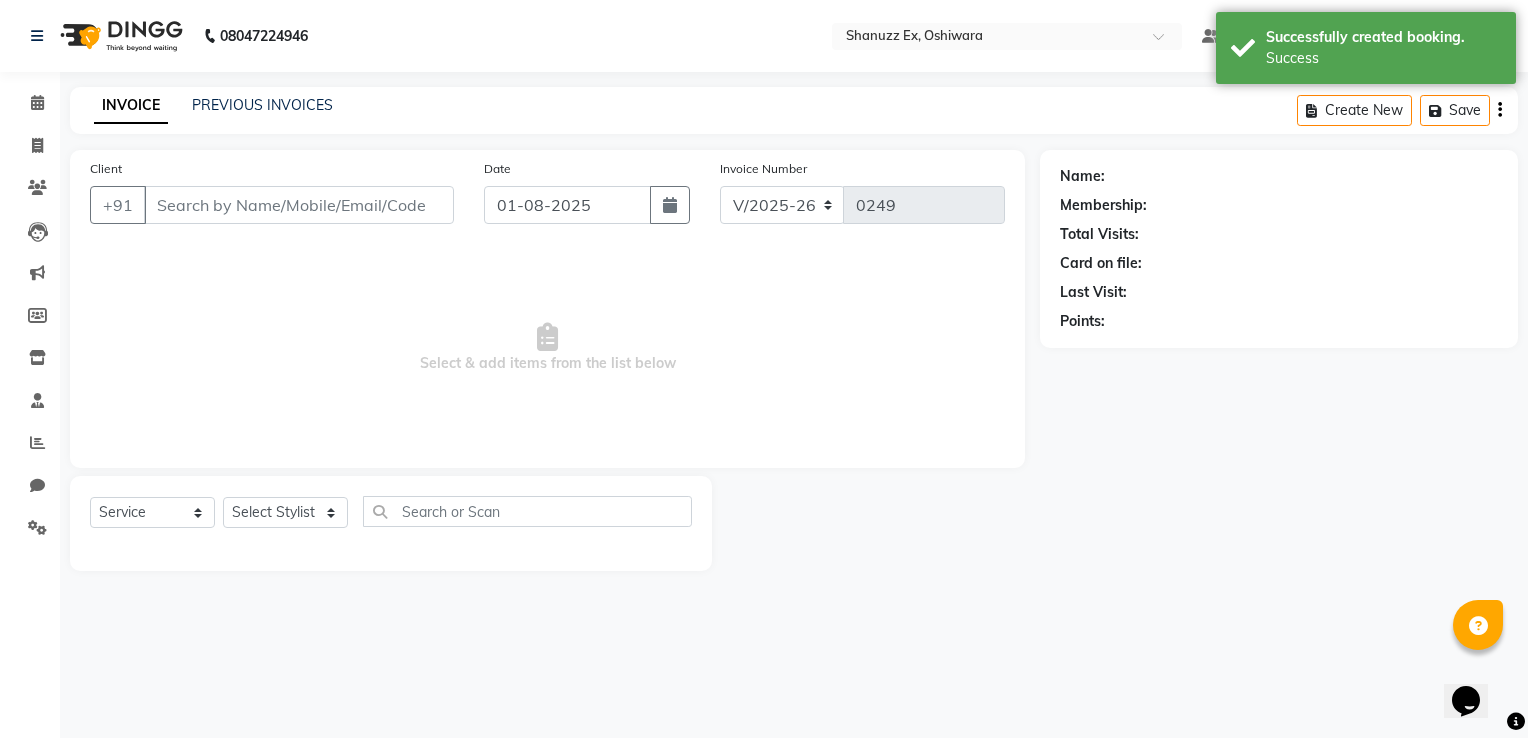type on "9870297600" 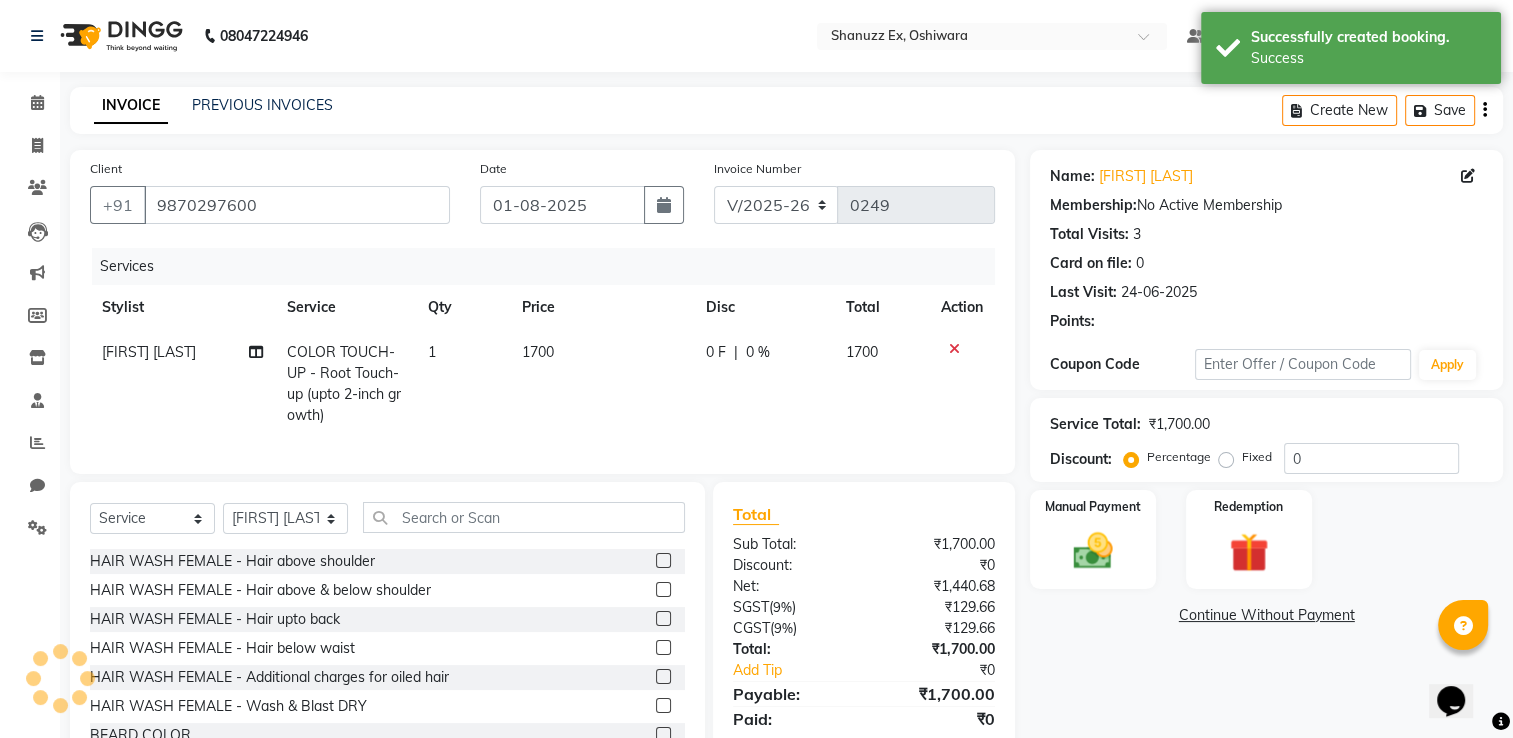 scroll, scrollTop: 84, scrollLeft: 0, axis: vertical 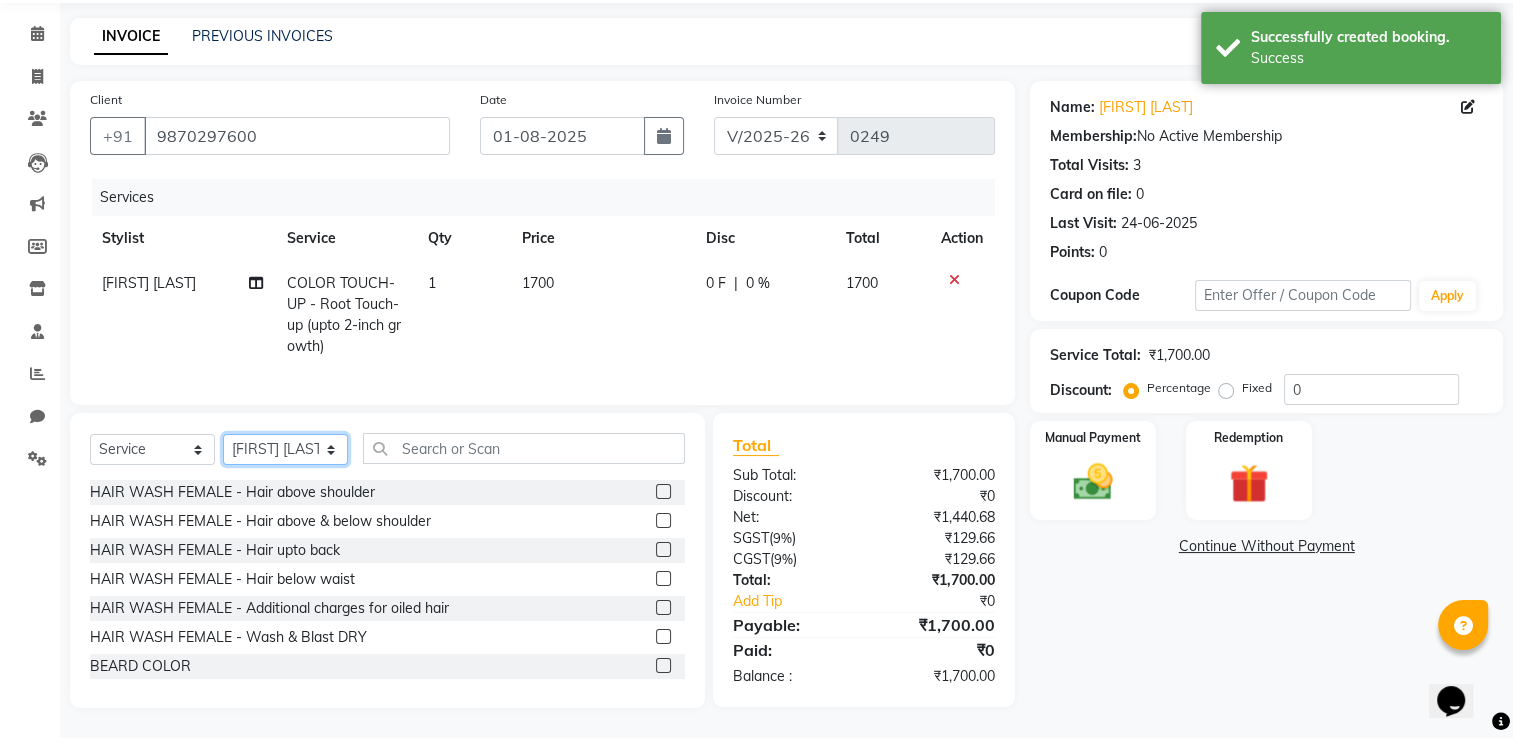 click on "Select Stylist [FIRST] [FIRST]  [FIRST] [FIRST] [FIRST] [FIRST] [LAST] [FIRST] [FIRST] [LAST]   [FIRST]   [FIRST] [LAST]   [FIRST] [LAST]   [FIRST]   [FIRST] (D)   [FIRST] [LAST]   [FIRST]   [FIRST] Sir (F)   [FIRST] Salon, Andheri   [FIRST]   [FIRST]   [FIRST] [LAST]" 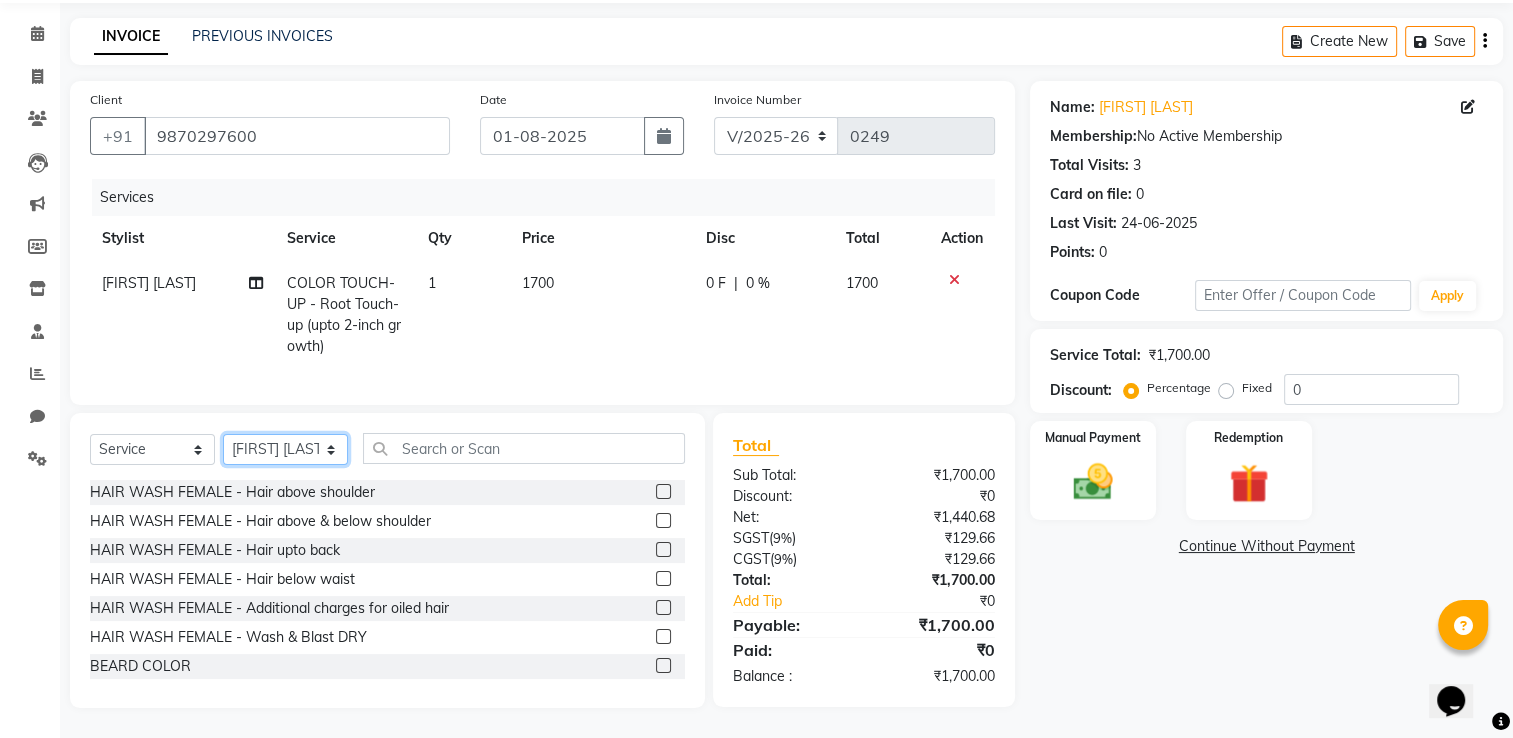 select on "77959" 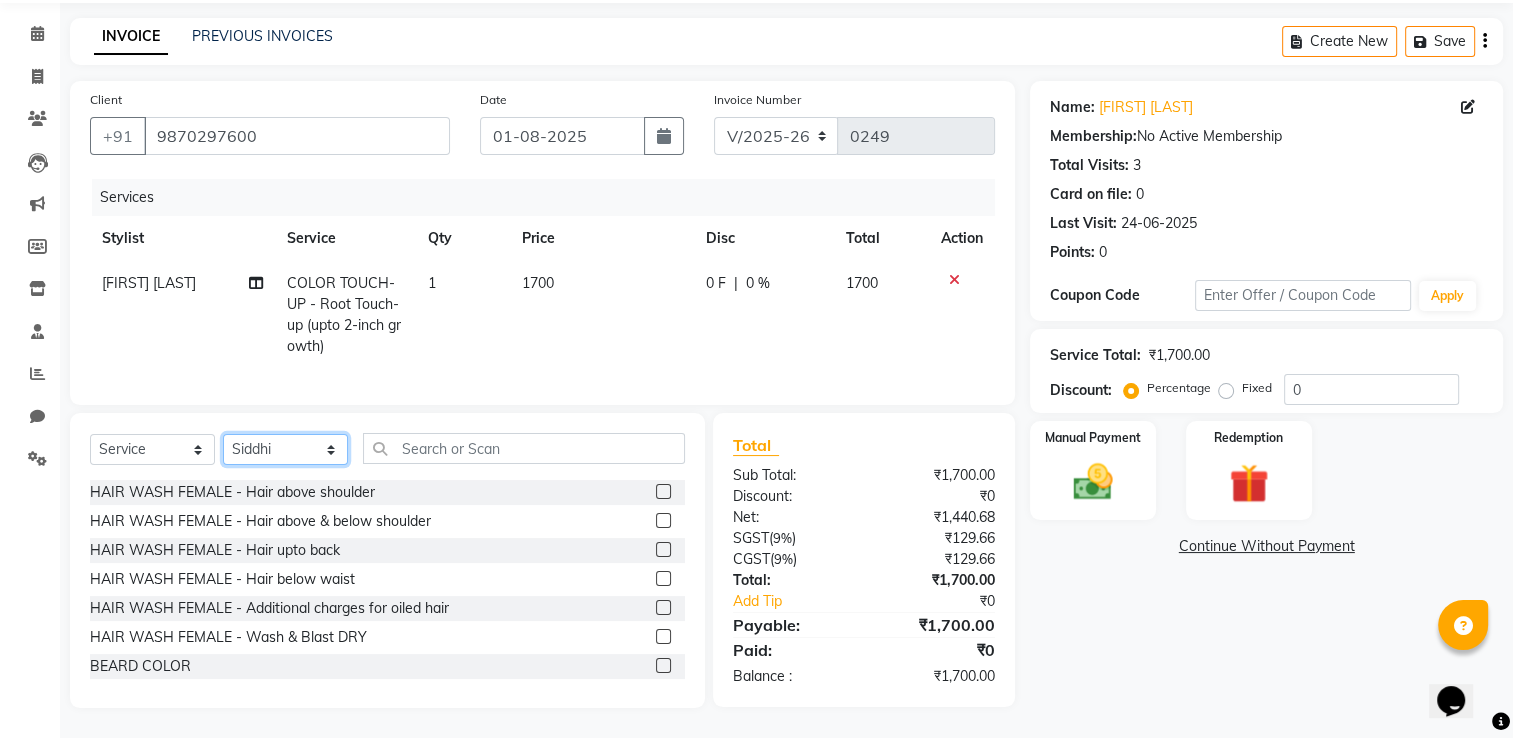 click on "Select Stylist [FIRST] [FIRST]  [FIRST] [FIRST] [FIRST] [FIRST] [LAST] [FIRST] [FIRST] [LAST]   [FIRST]   [FIRST] [LAST]   [FIRST] [LAST]   [FIRST]   [FIRST] (D)   [FIRST] [LAST]   [FIRST]   [FIRST] Sir (F)   [FIRST] Salon, Andheri   [FIRST]   [FIRST]   [FIRST] [LAST]" 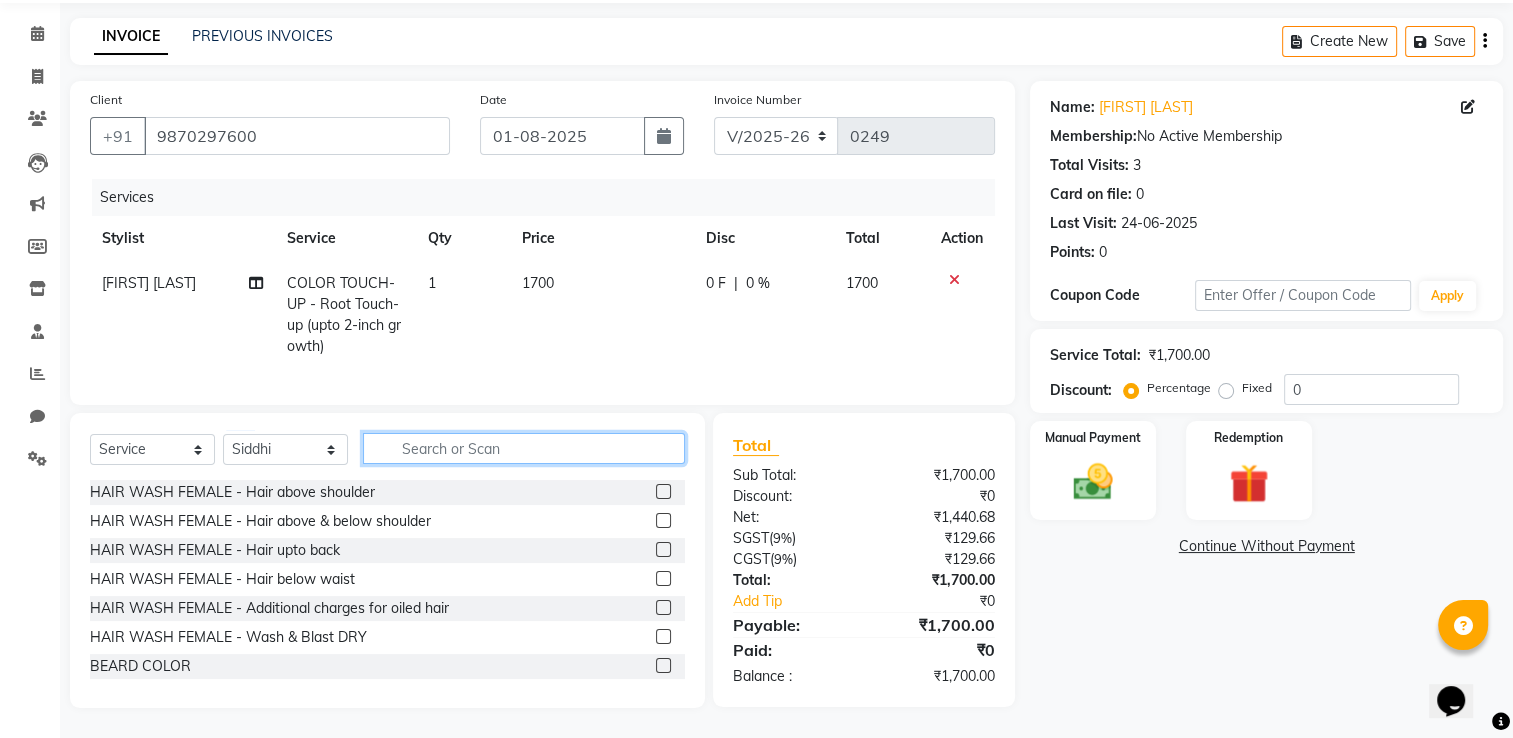 click 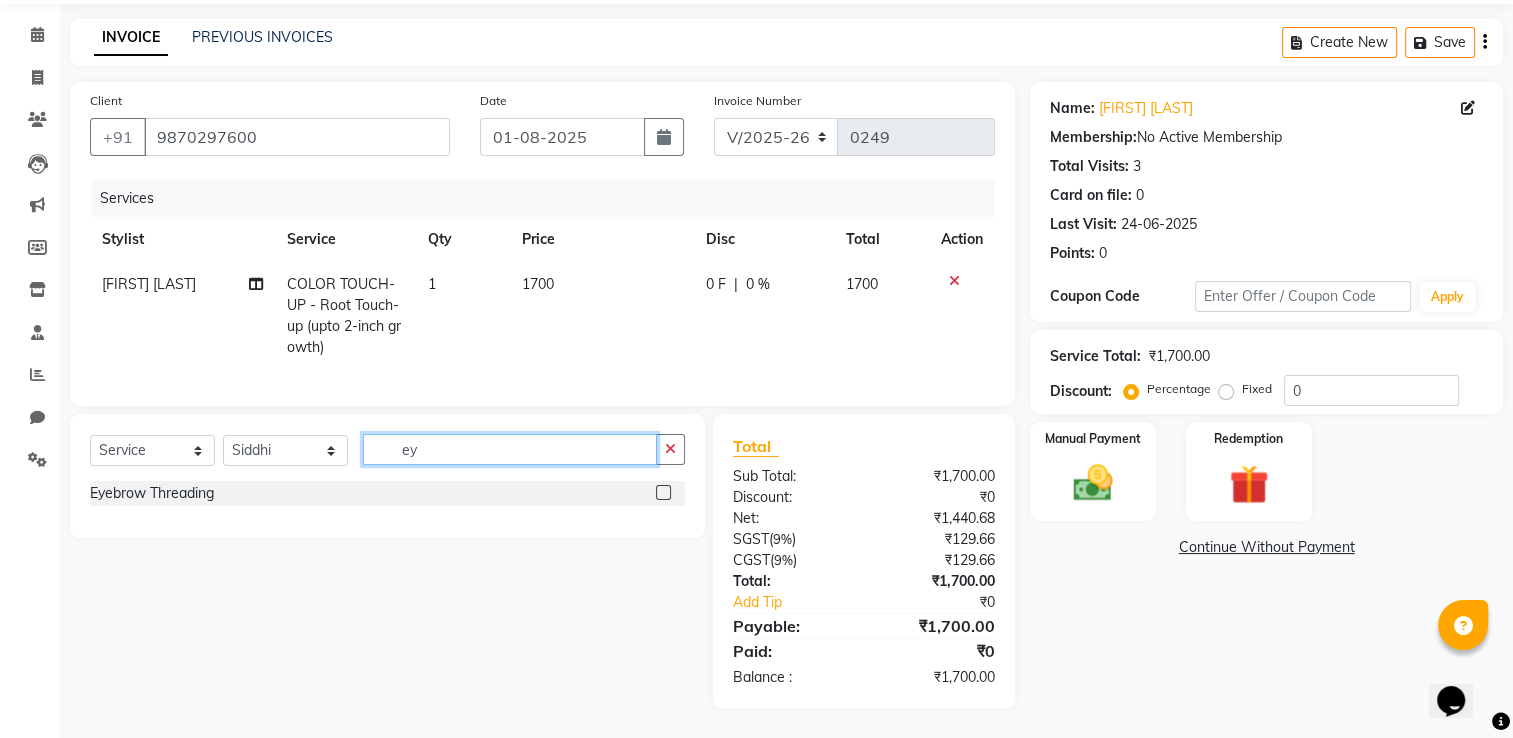 scroll, scrollTop: 83, scrollLeft: 0, axis: vertical 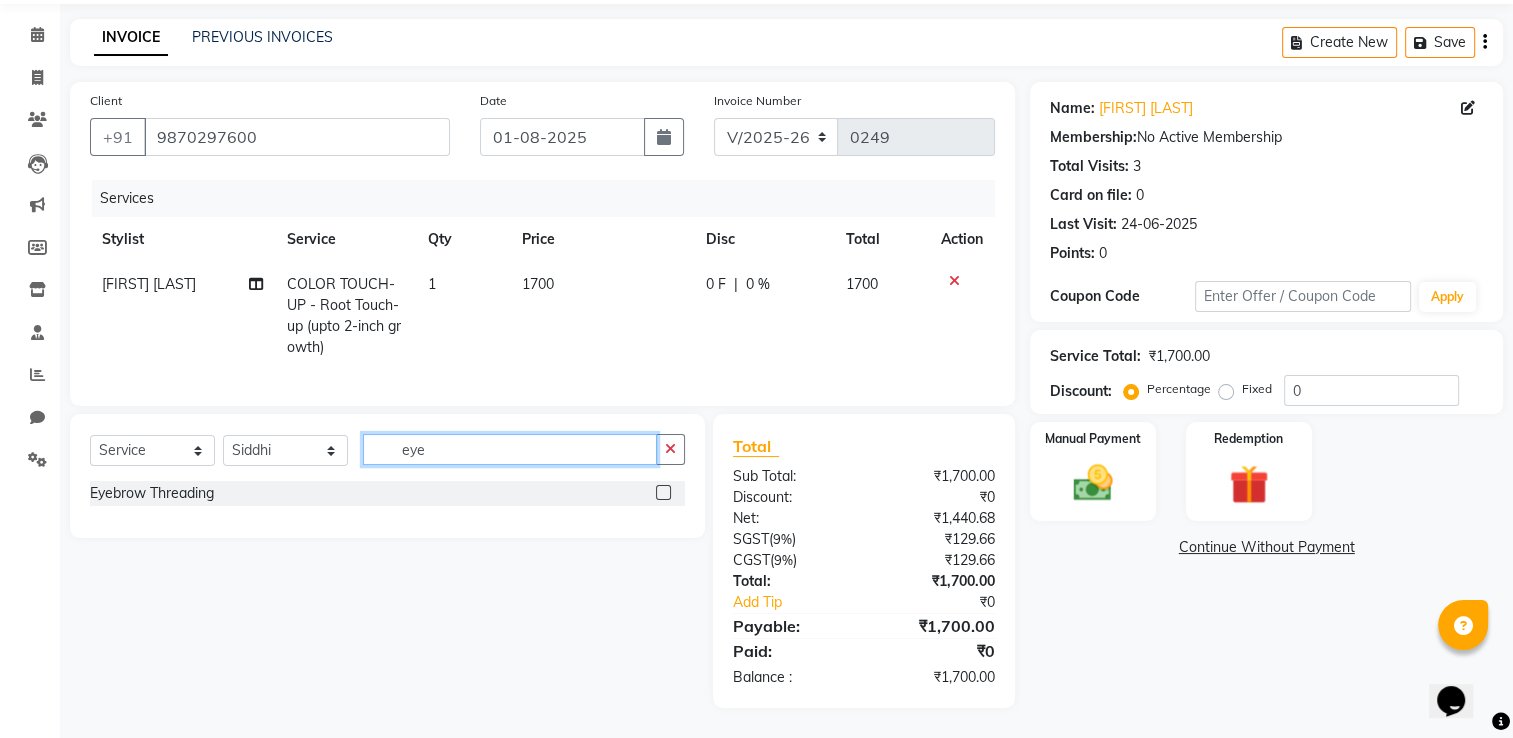 type on "eye" 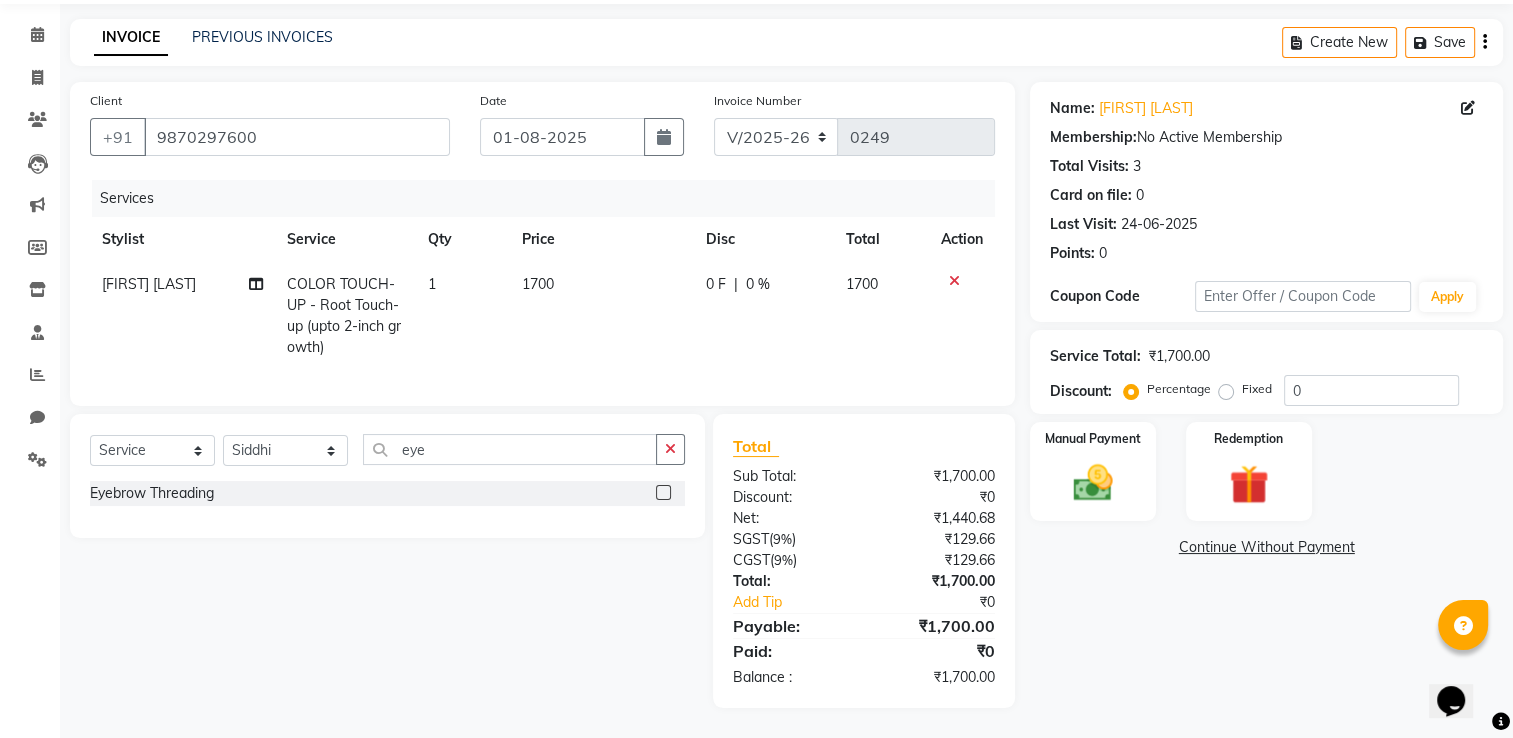 click 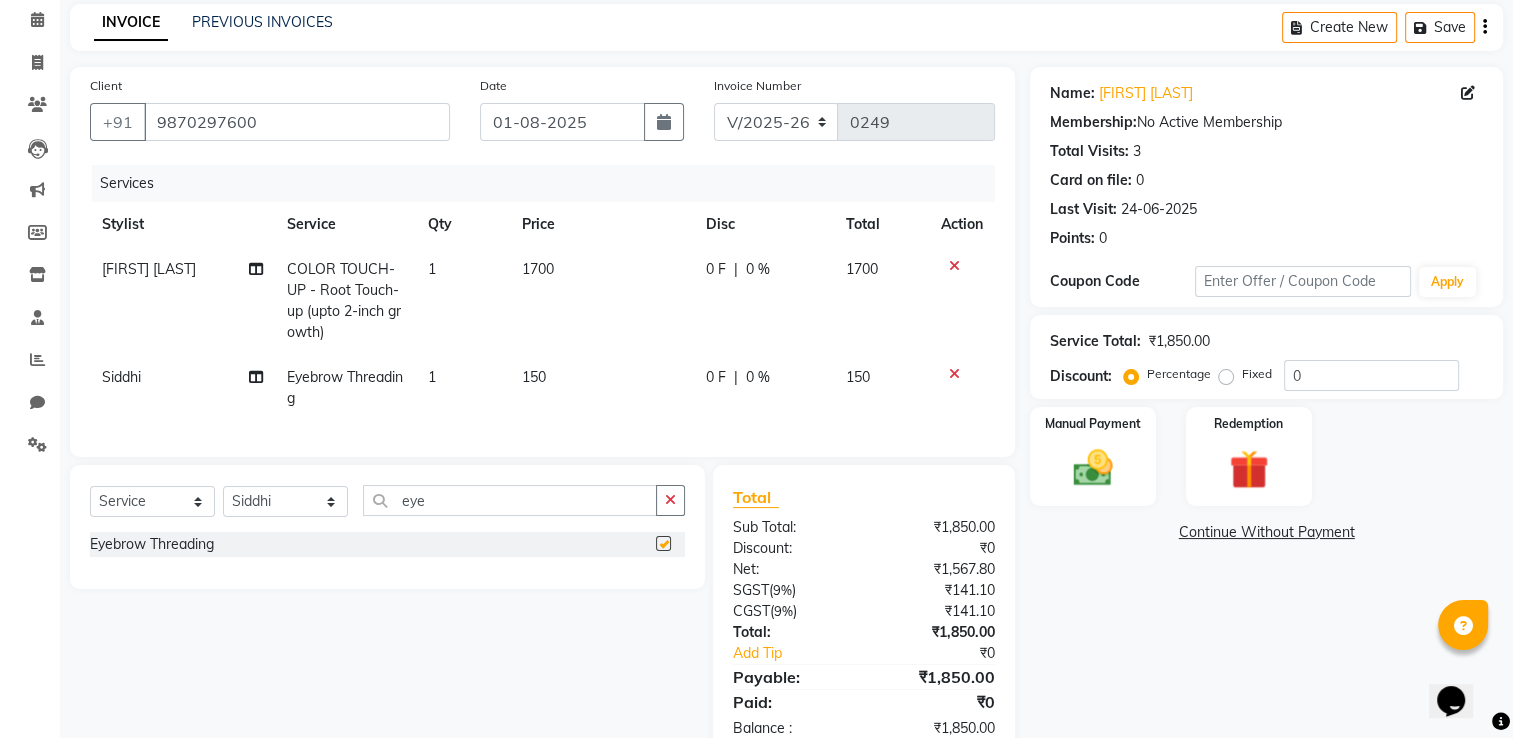 checkbox on "false" 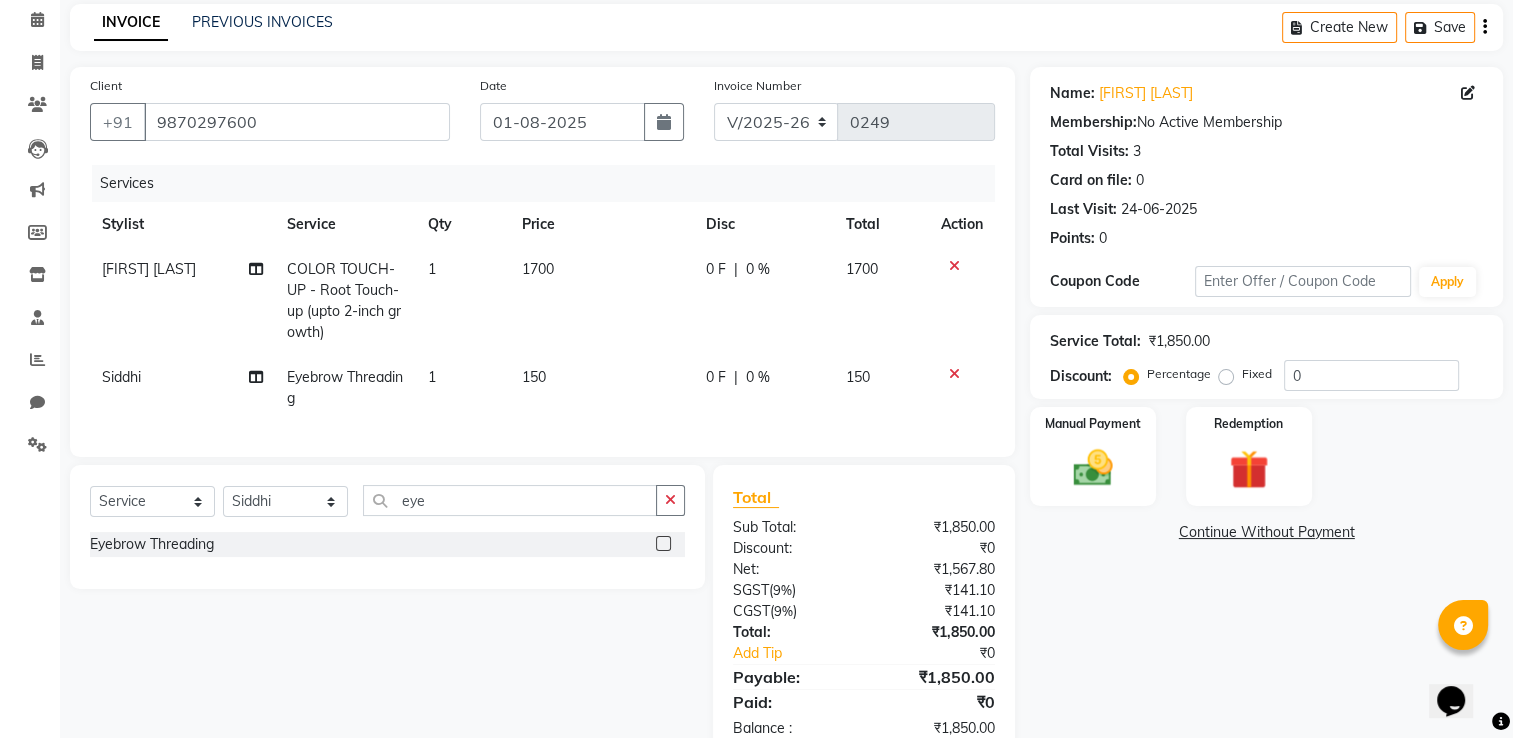 click on "150" 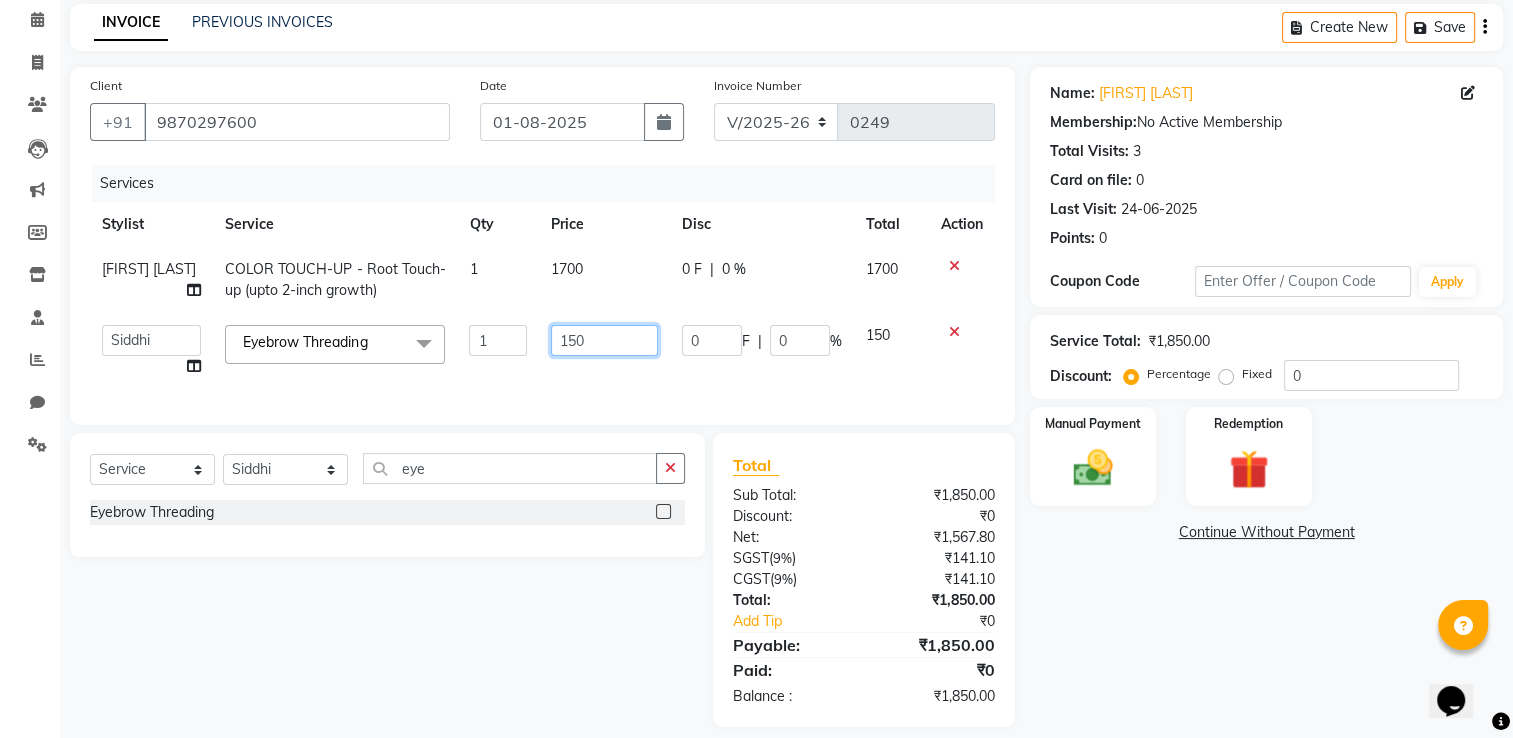click on "150" 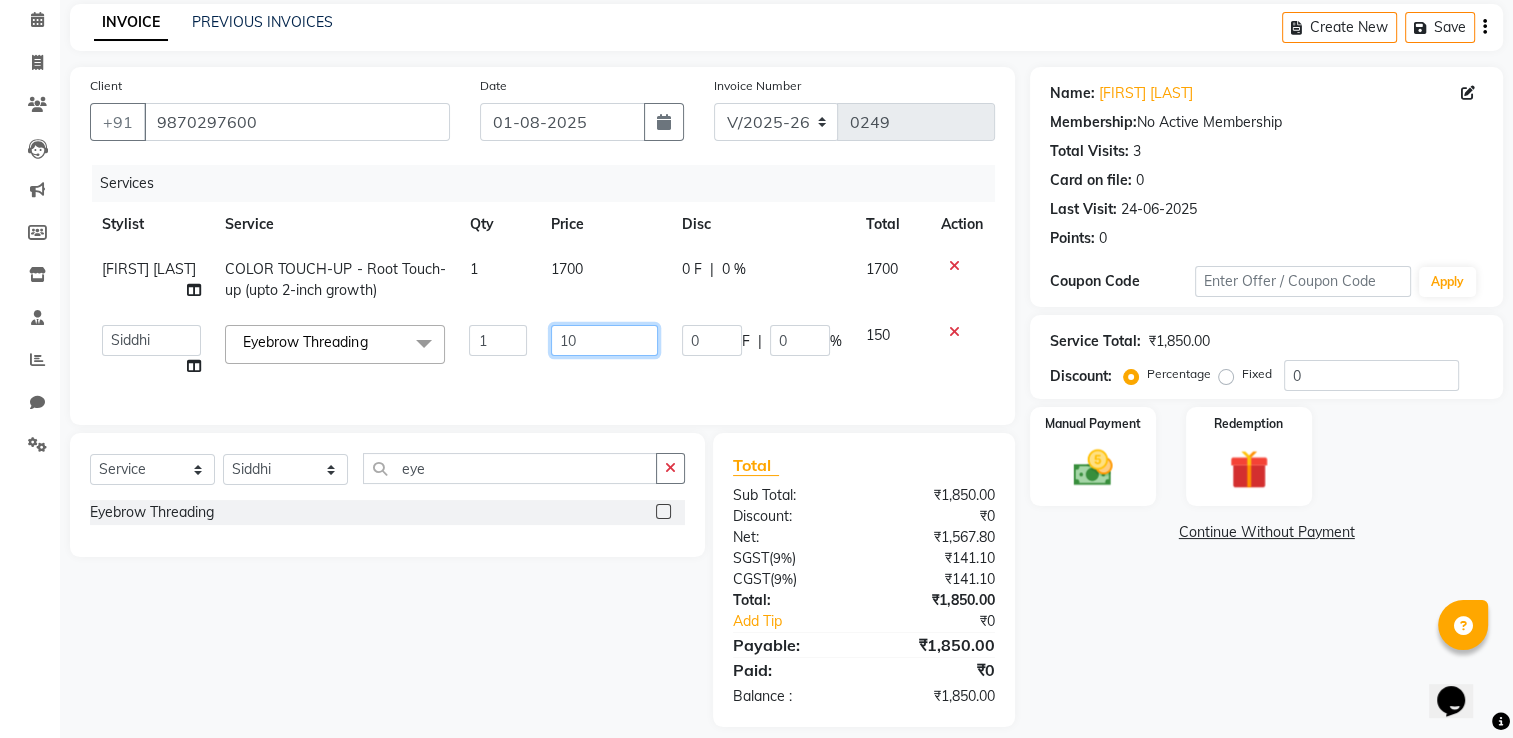 type on "100" 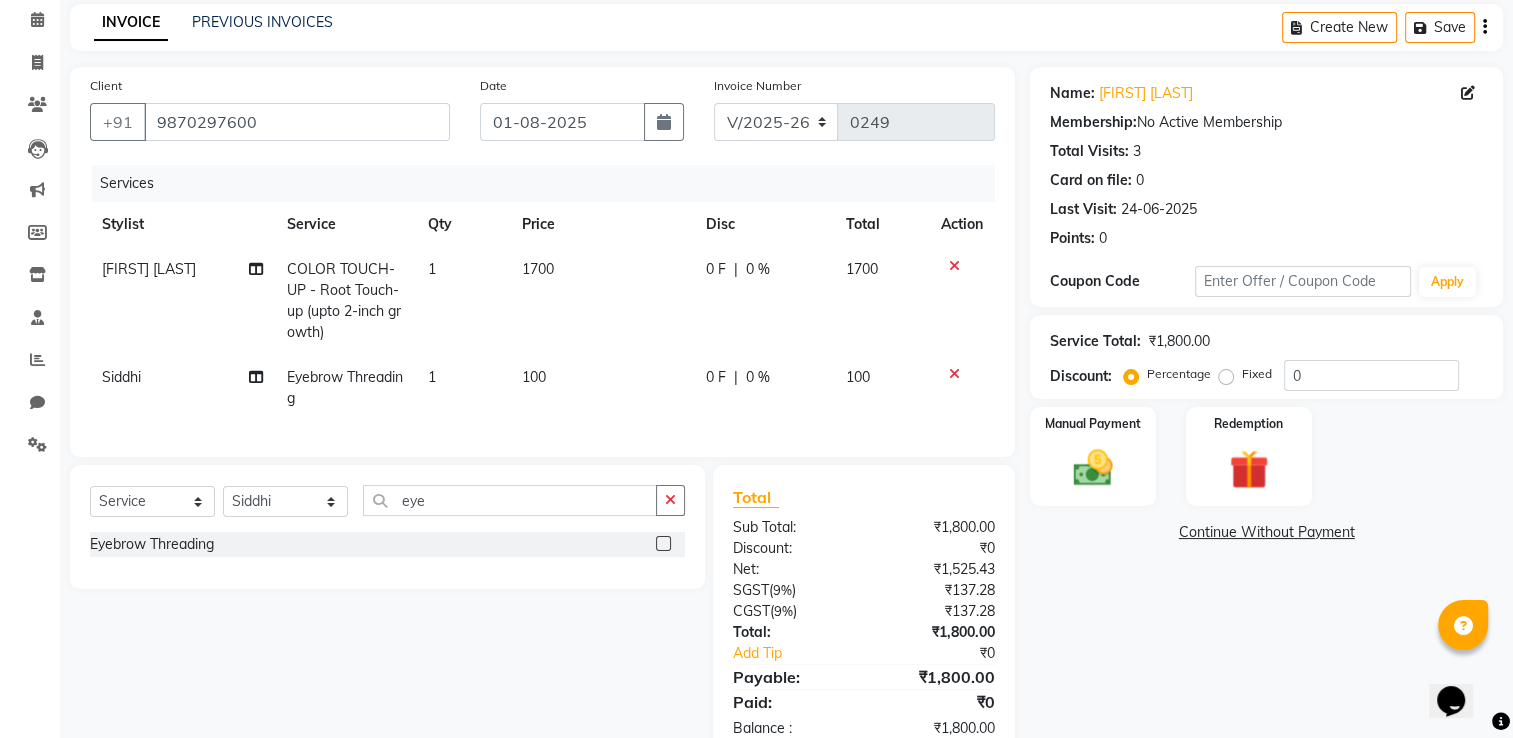 click on "100" 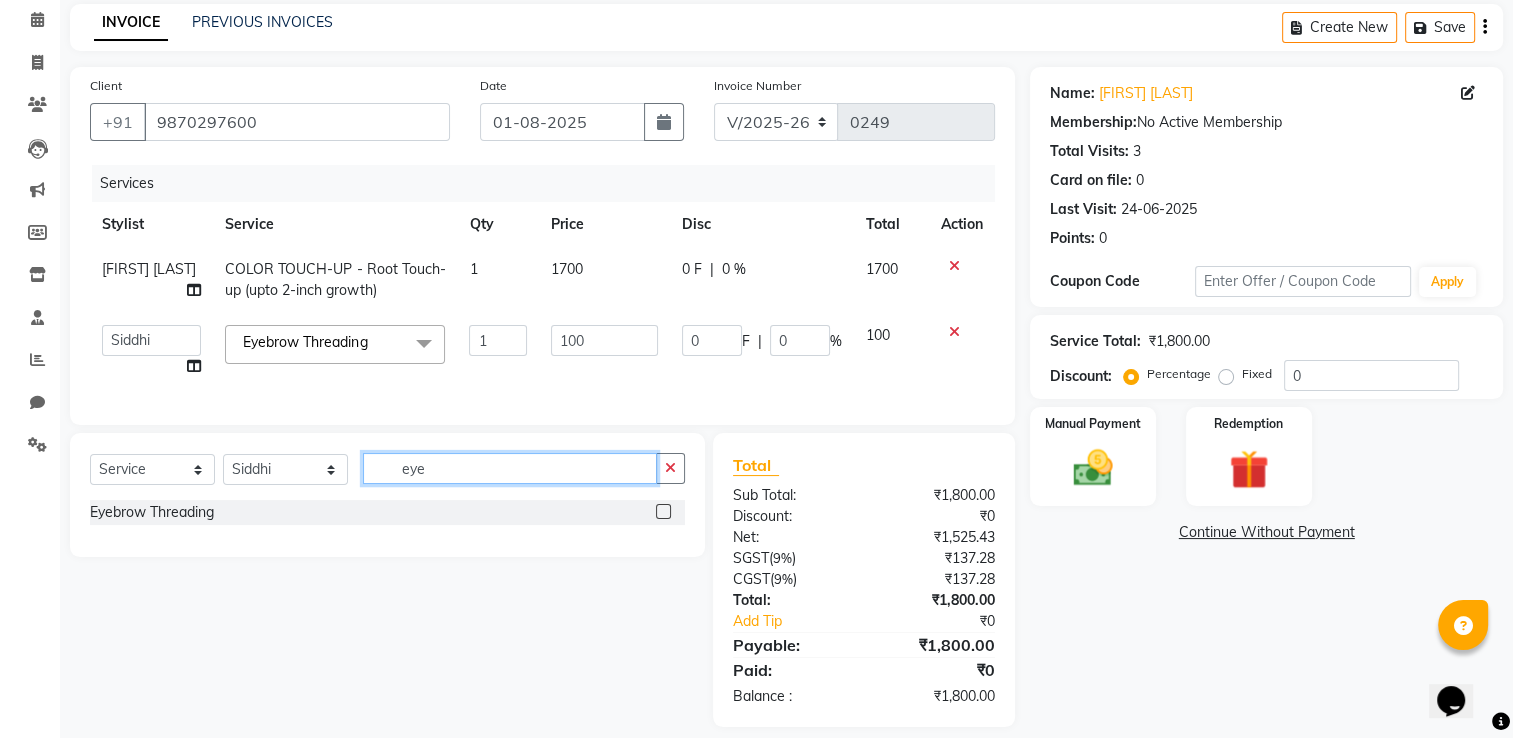 click on "eye" 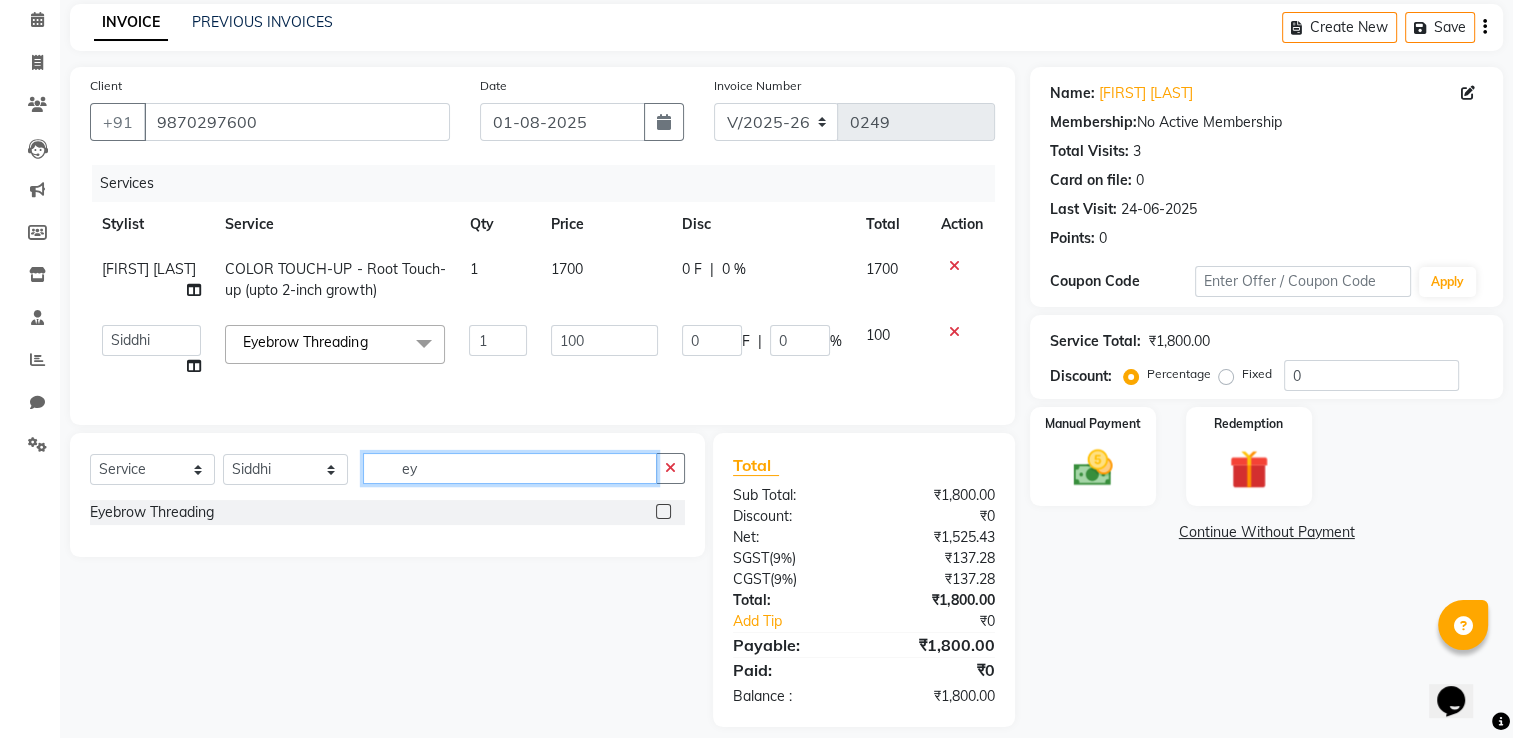 type on "e" 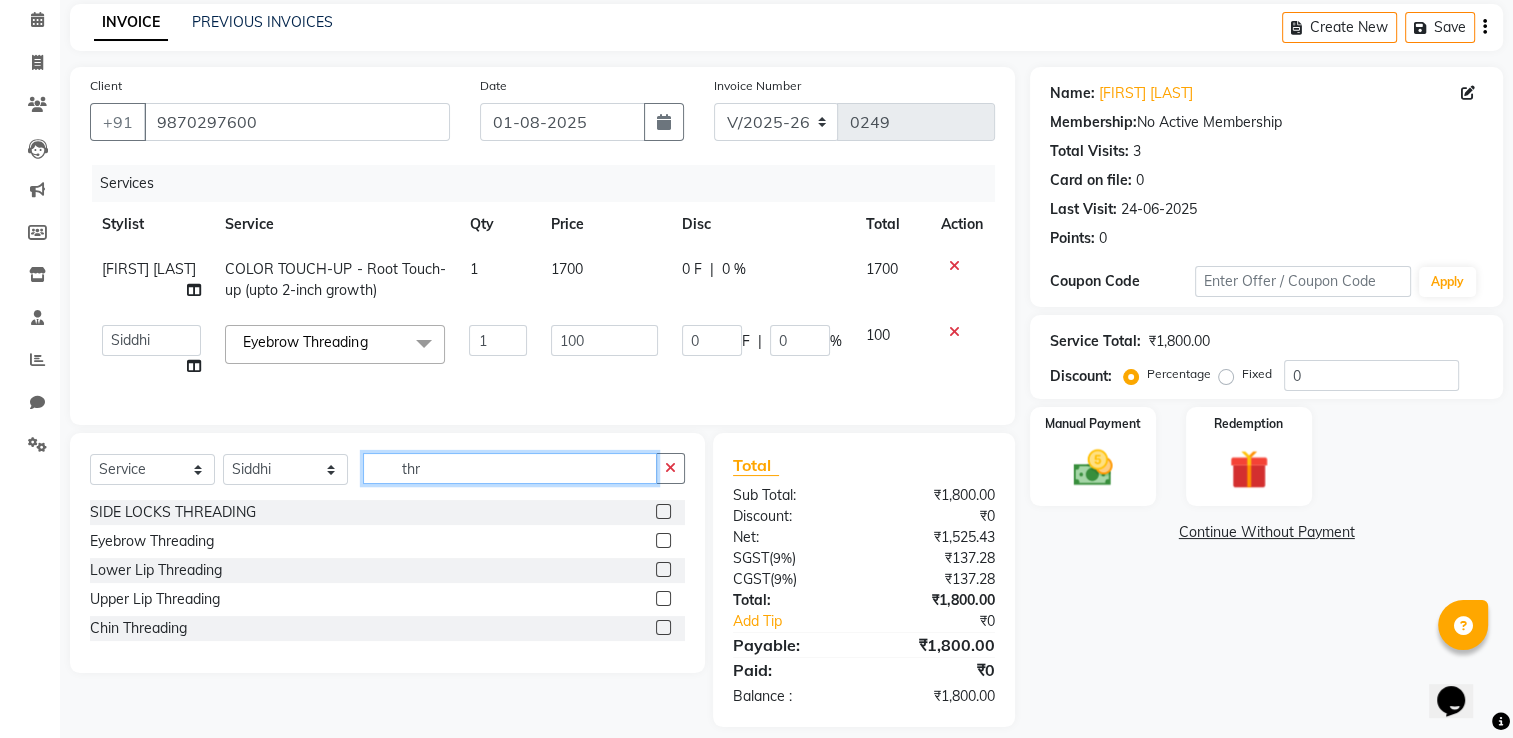 type on "thr" 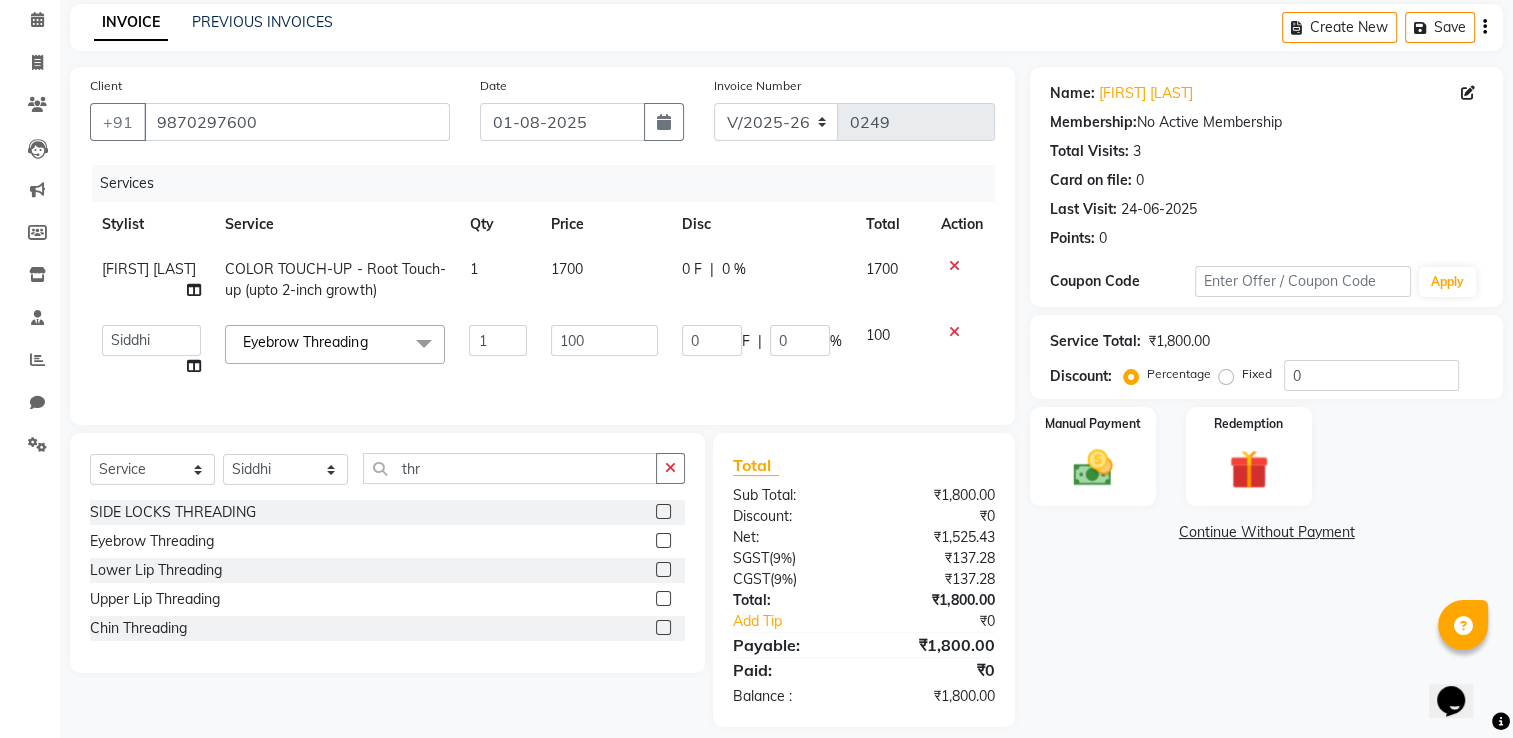 click 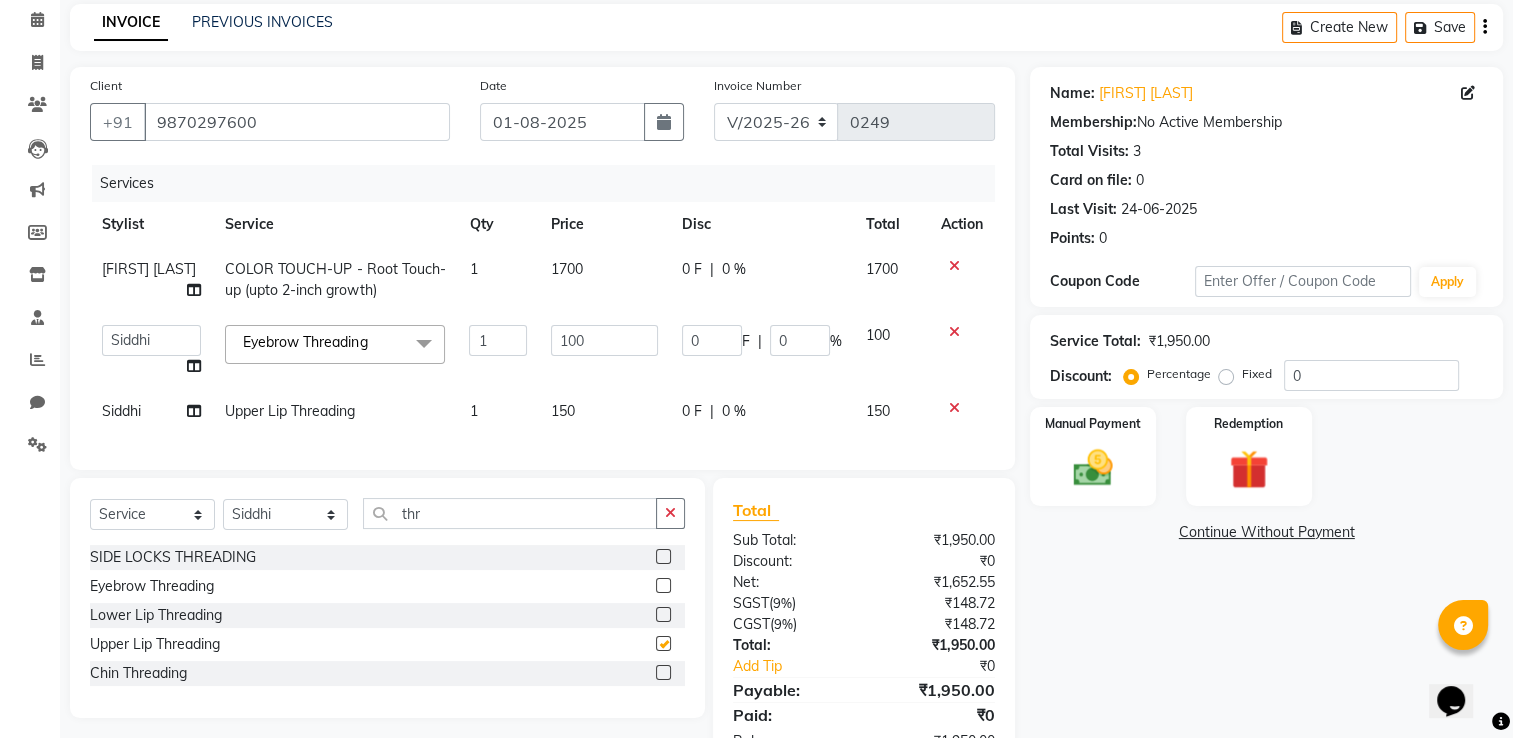 checkbox on "false" 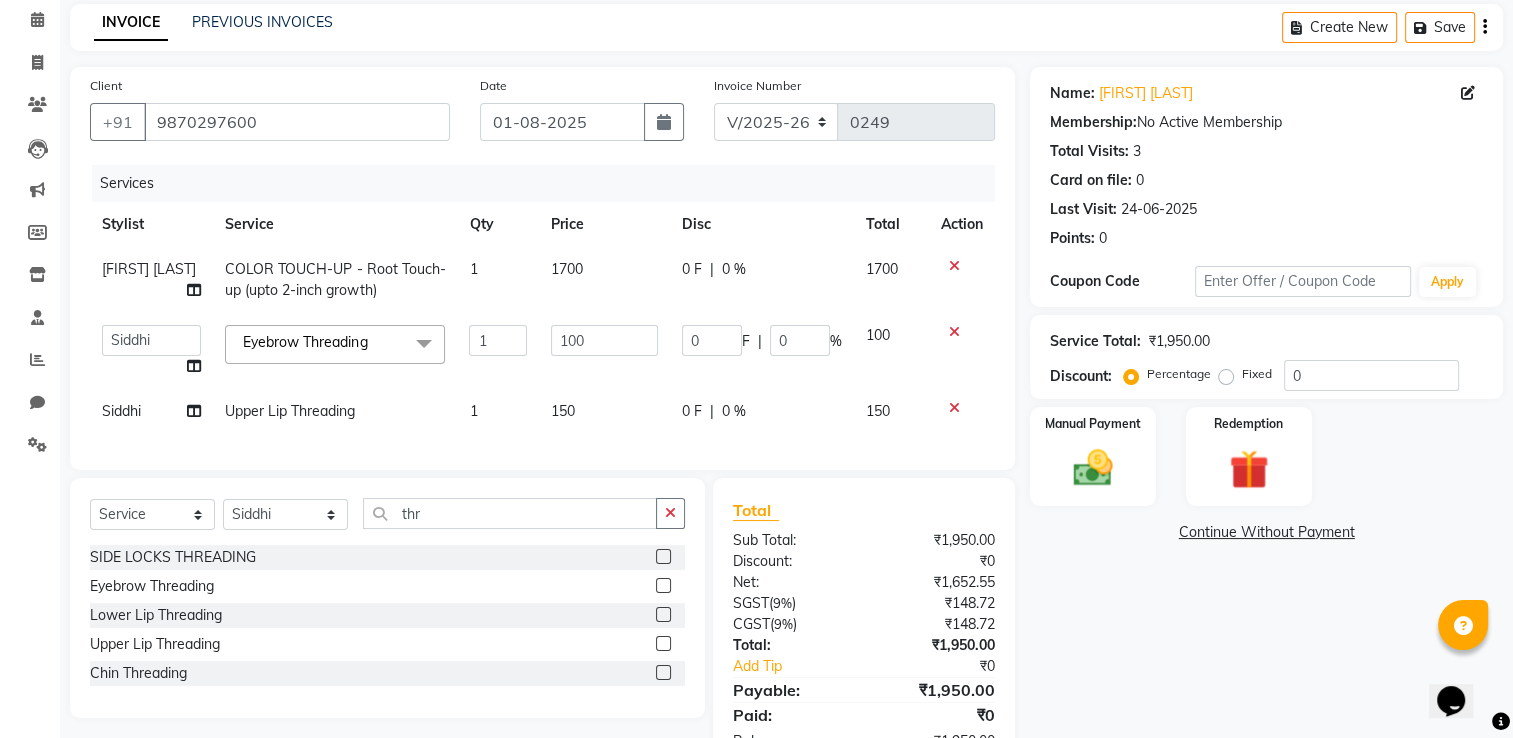 click on "150" 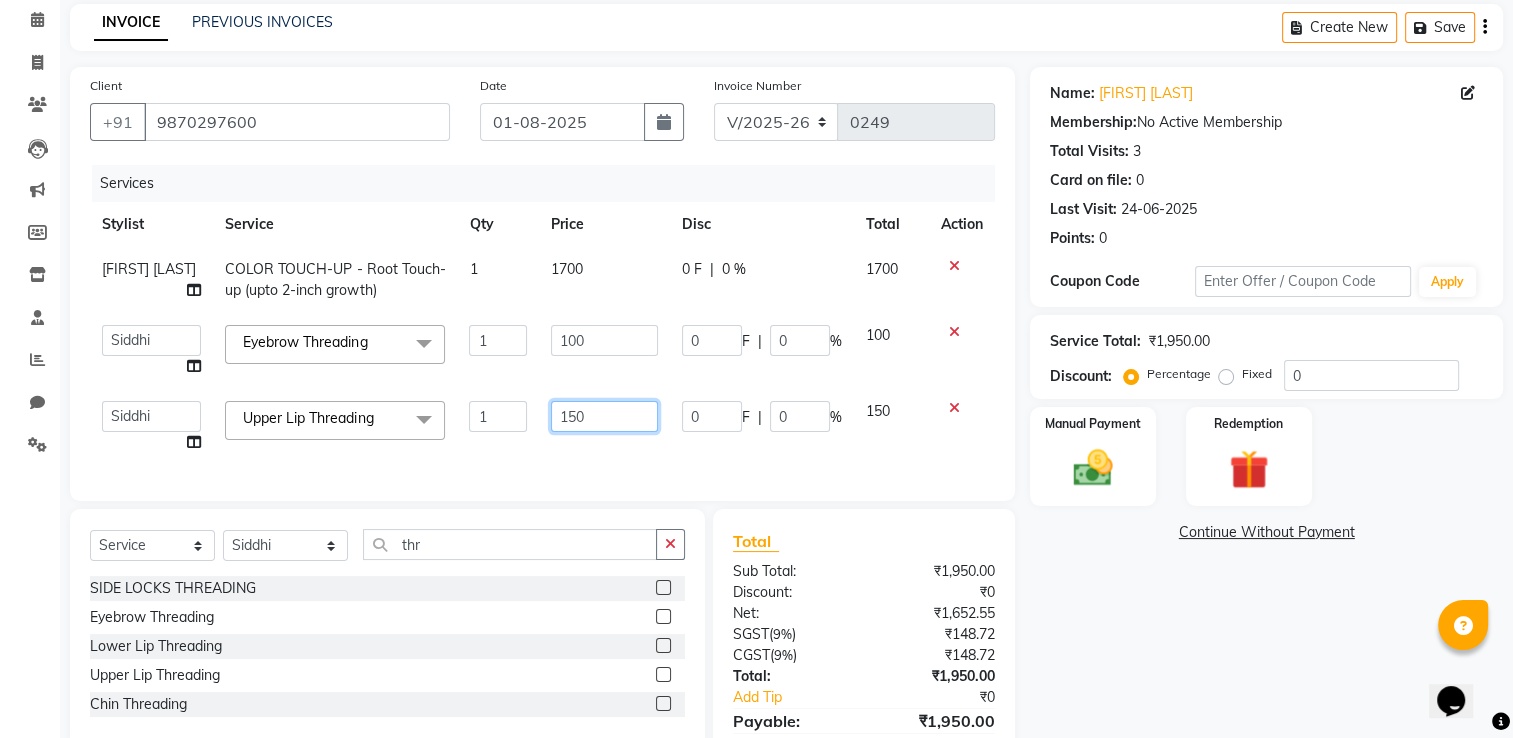 click on "150" 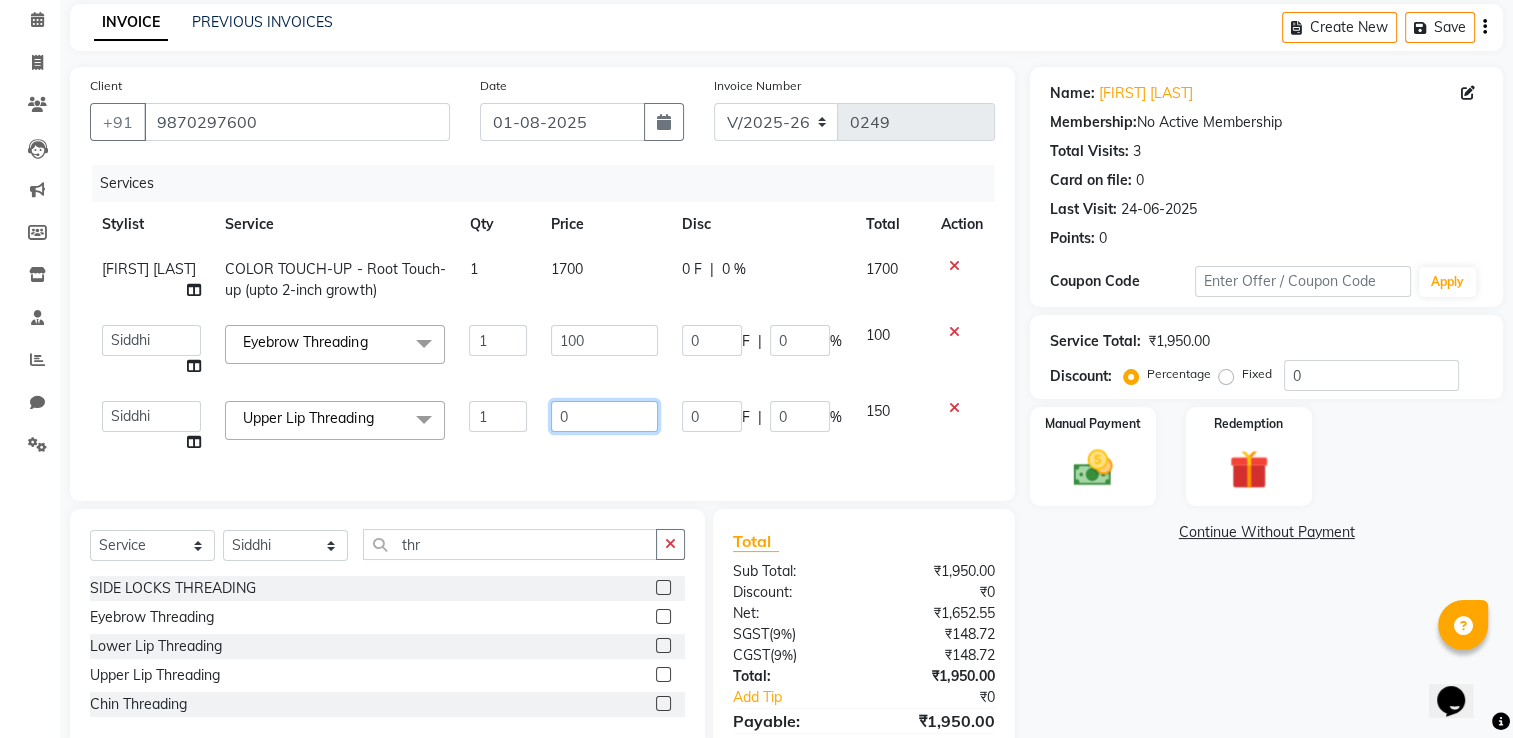 type on "70" 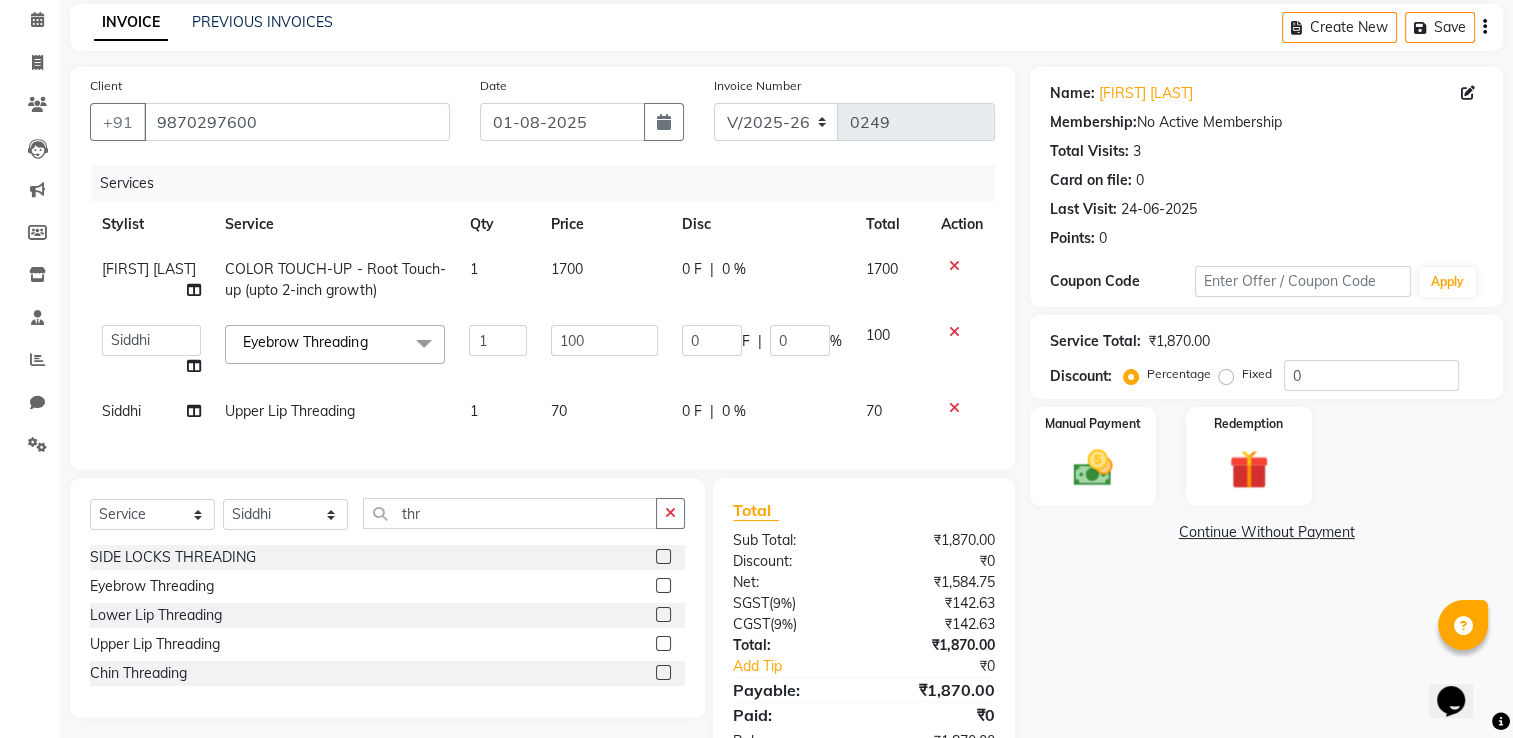 click on "Services Stylist Service Qty Price Disc Total Action [FIRST] COLOR TOUCH-UP - Root Touch-up (upto 2-inch growth) 1 1700 0 F | 0 % 1700  [FIRST]    [FIRST]    [FIRST]   [FIRST]    [FIRST] [LAST]   [FIRST]   [FIRST] [LAST]   [FIRST] [LAST]   [FIRST]   [FIRST] [LAST]   [FIRST]   [FIRST] [LAST]   [FIRST] [LAST]   [FIRST]   [FIRST] (D)   [FIRST] [LAST]   [FIRST]   [FIRST] Sir (F)   [FIRST] Salon, Andheri   [FIRST]   [FIRST]   [FIRST] [LAST]  Eyebrow Threading  x HAIR WASH FEMALE - Hair above shoulder HAIR WASH FEMALE - Hair above & below shoulder HAIR WASH FEMALE - Hair upto back HAIR WASH FEMALE - Hair below waist HAIR WASH FEMALE - Additional charges for oiled hair HAIR WASH FEMALE - Wash & Blast DRY BEARD COLOR SIDE LOCKS THREADING PERMING HAIR WASH MALE - Wash / Style HAIR WASH MALE - Style HAIR WASH MALE - Additional charges for oiled hair Basique FEMALE Haircut - By Experienced Hairdresser (3+ Years of Experience) Basique FEMALE Haircut - By Seasoned Hairdresser (10+ Years of Experience)" 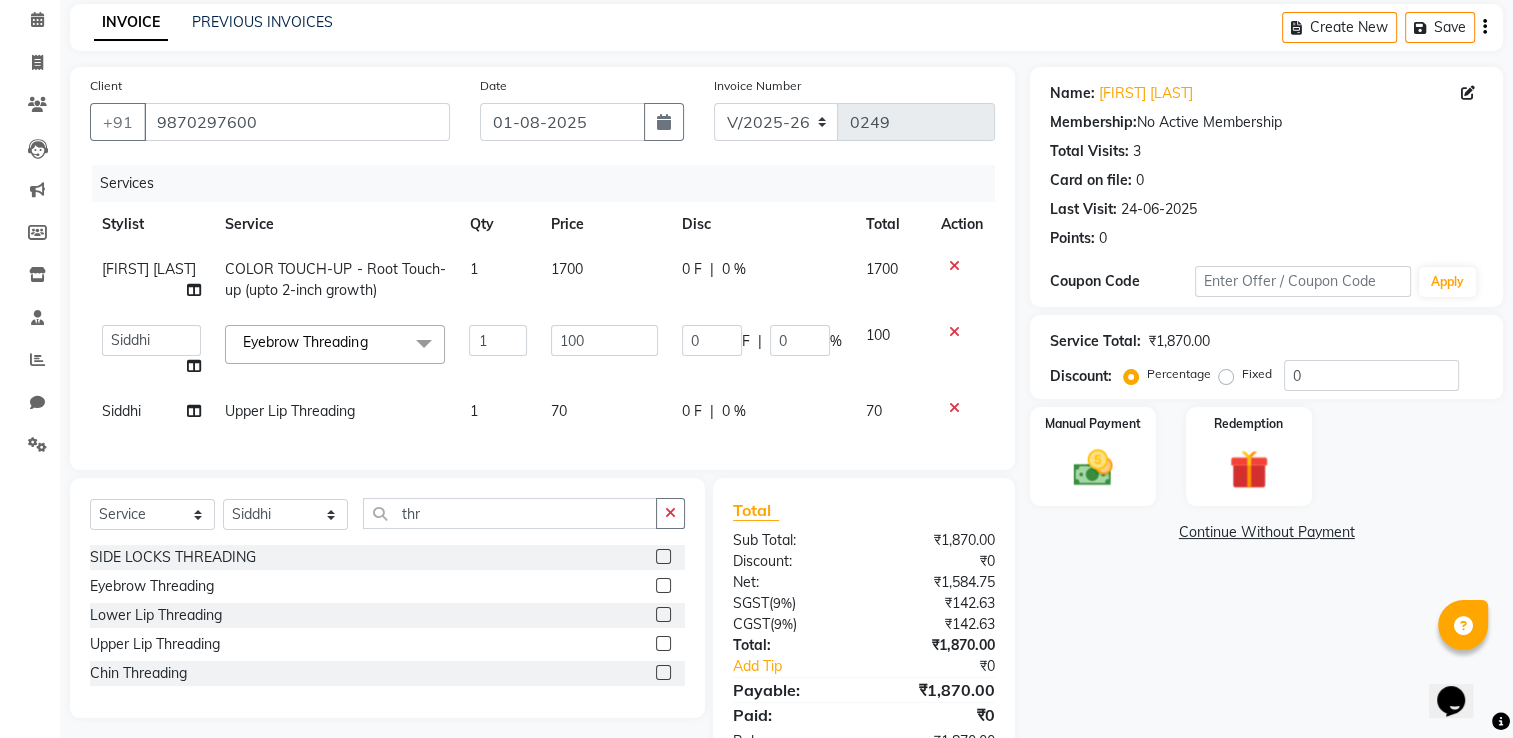 scroll, scrollTop: 162, scrollLeft: 0, axis: vertical 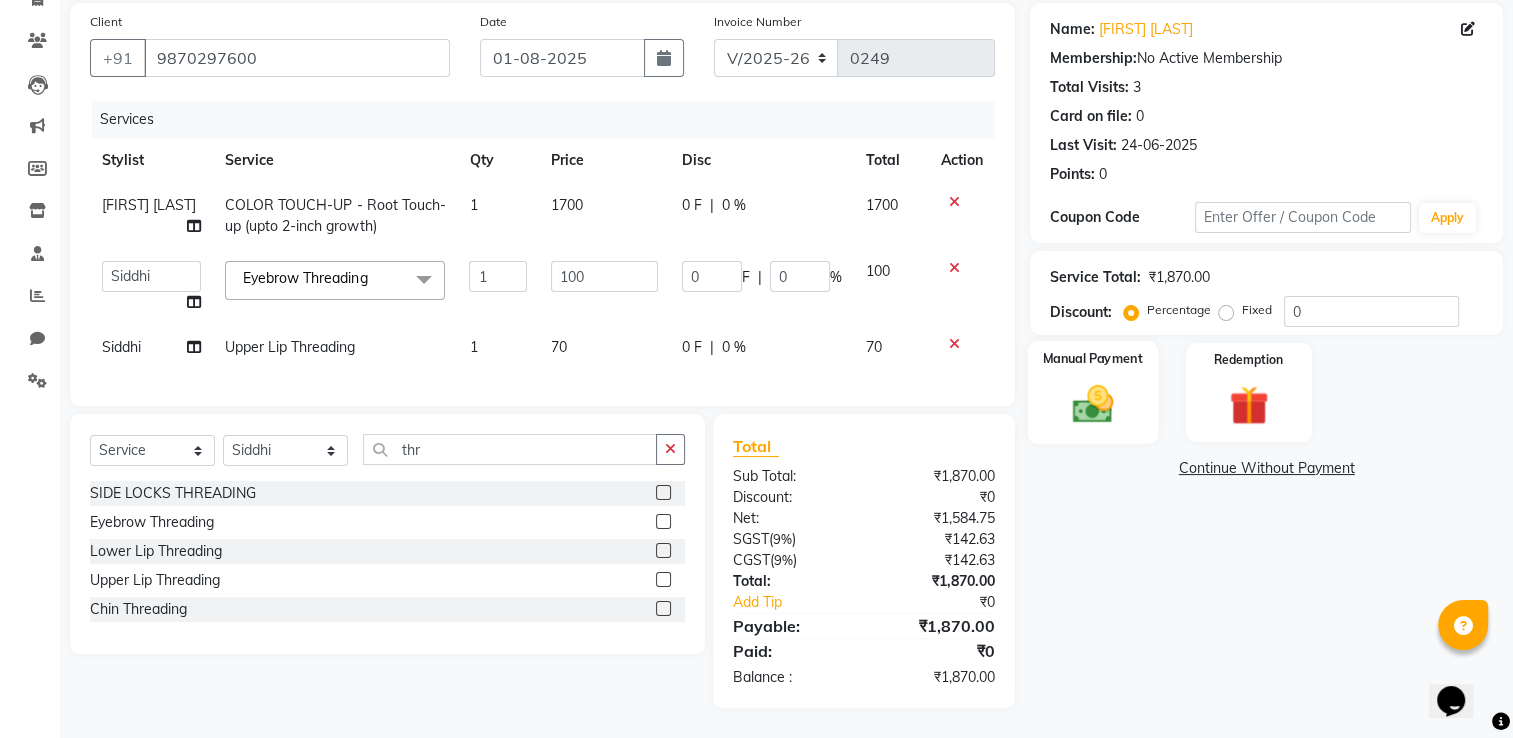 click 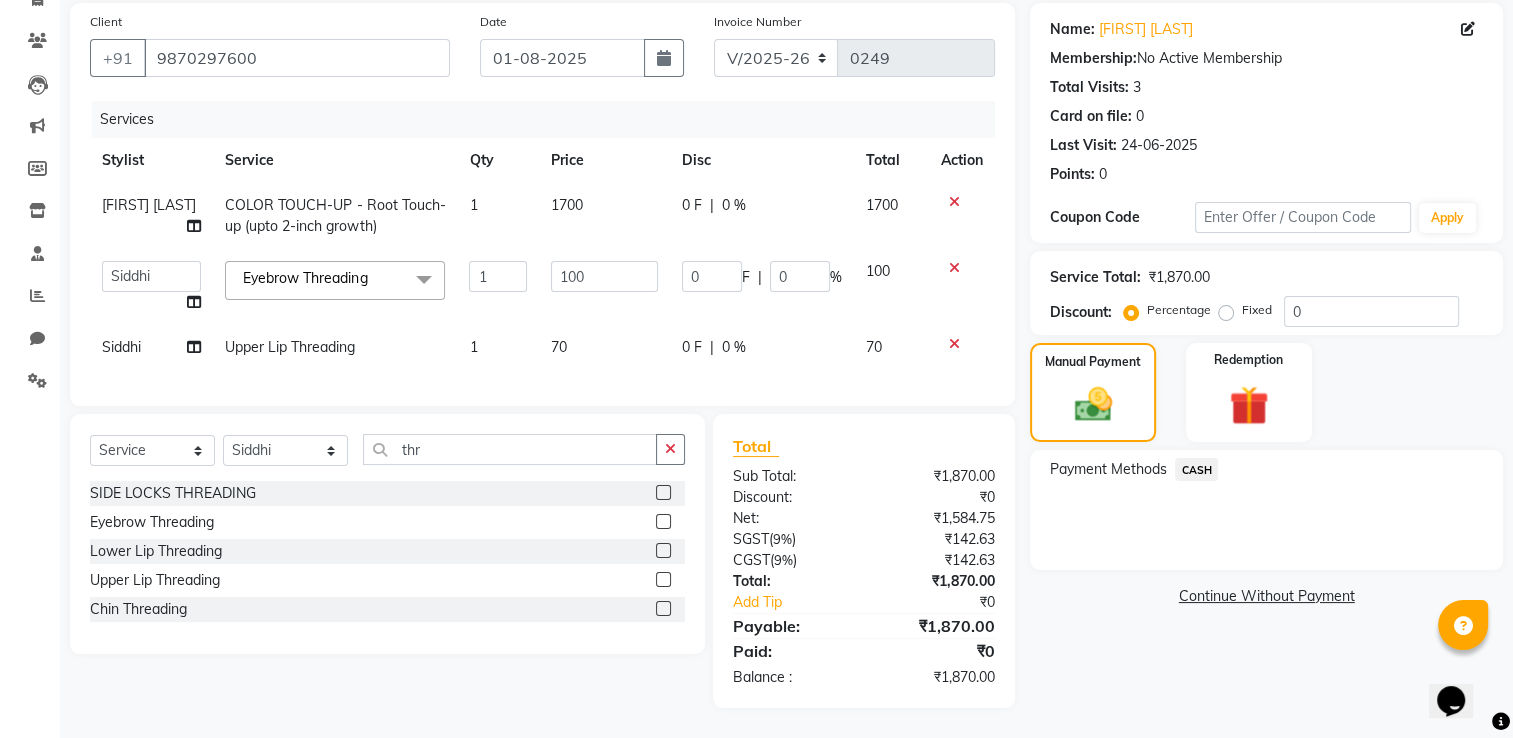 click on "CASH" 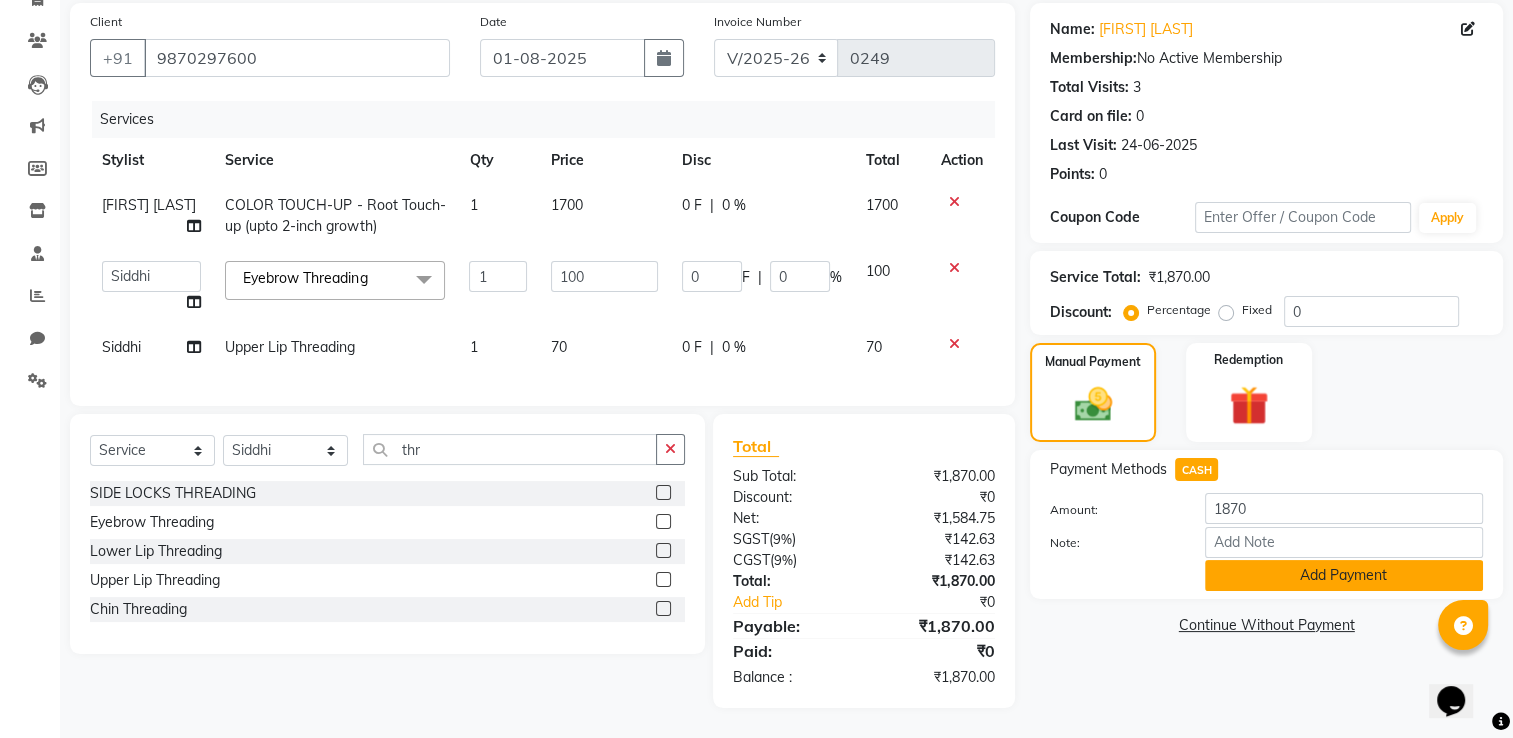 click on "Add Payment" 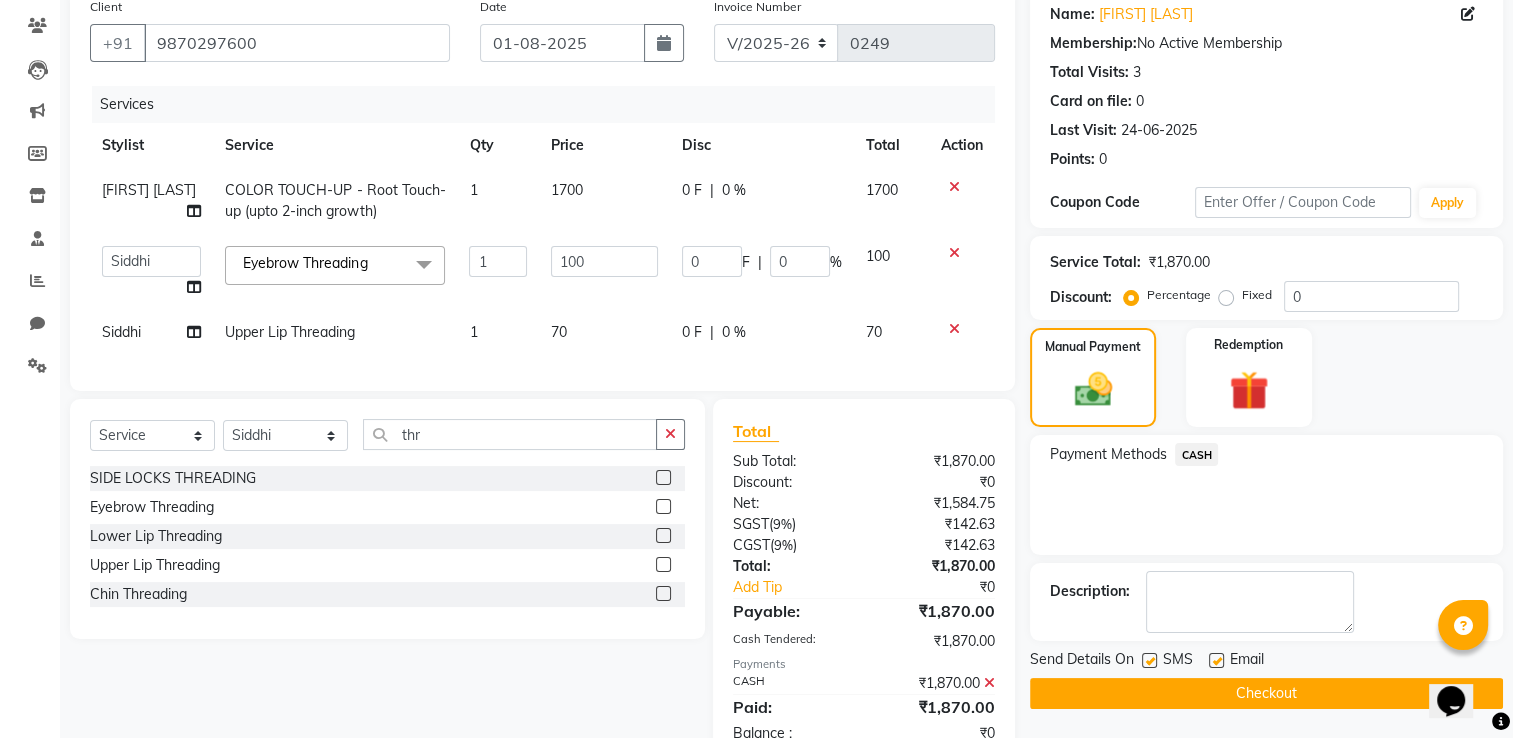 scroll, scrollTop: 233, scrollLeft: 0, axis: vertical 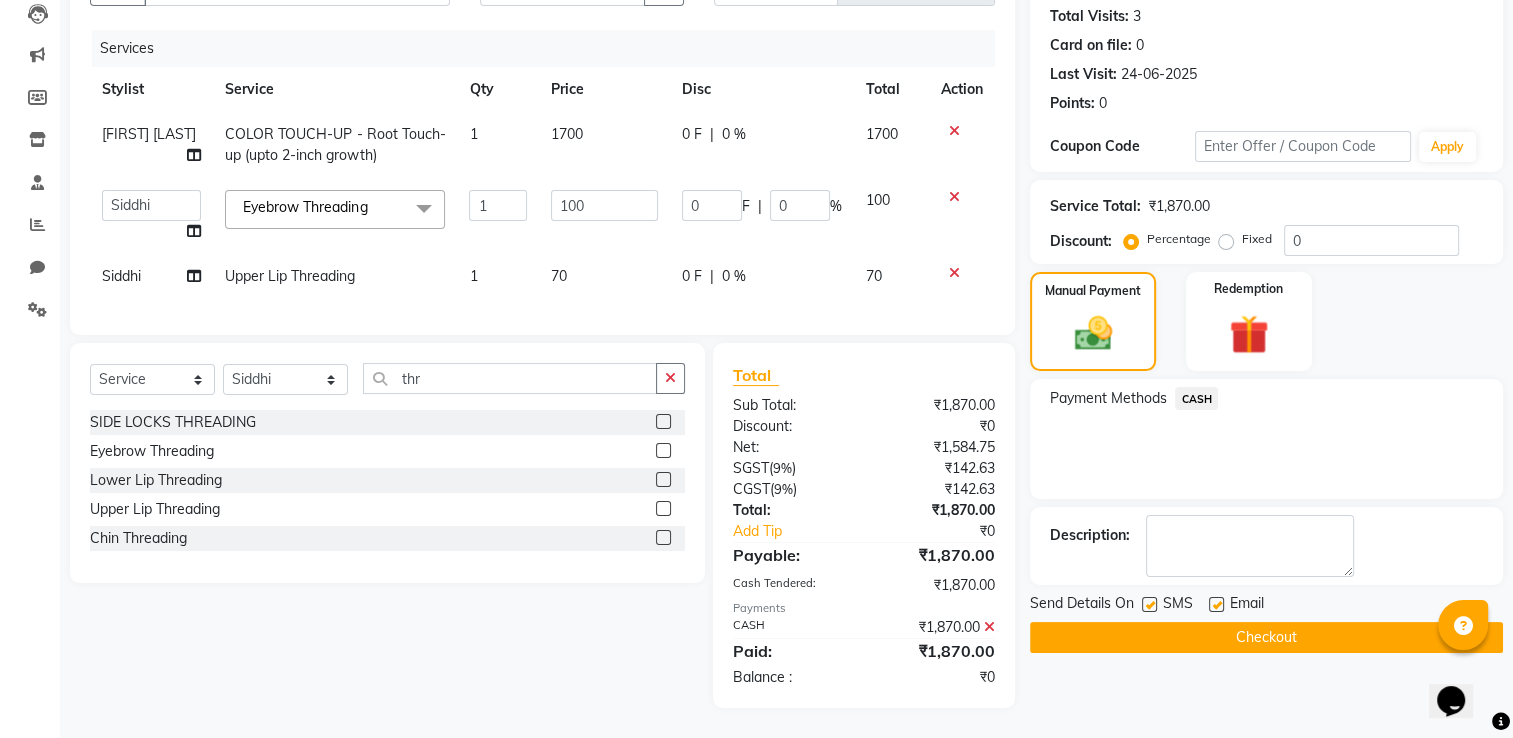 click 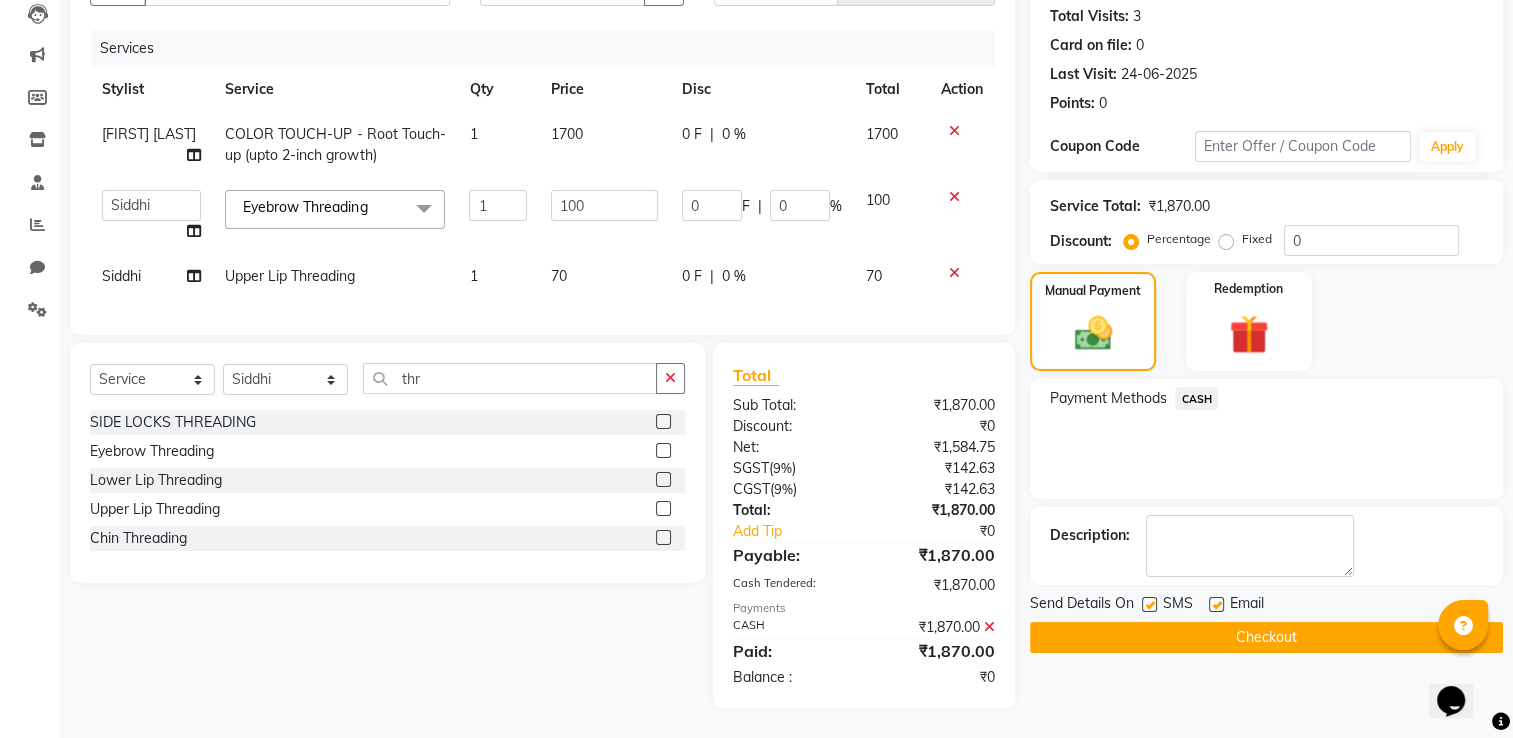 click at bounding box center (1148, 605) 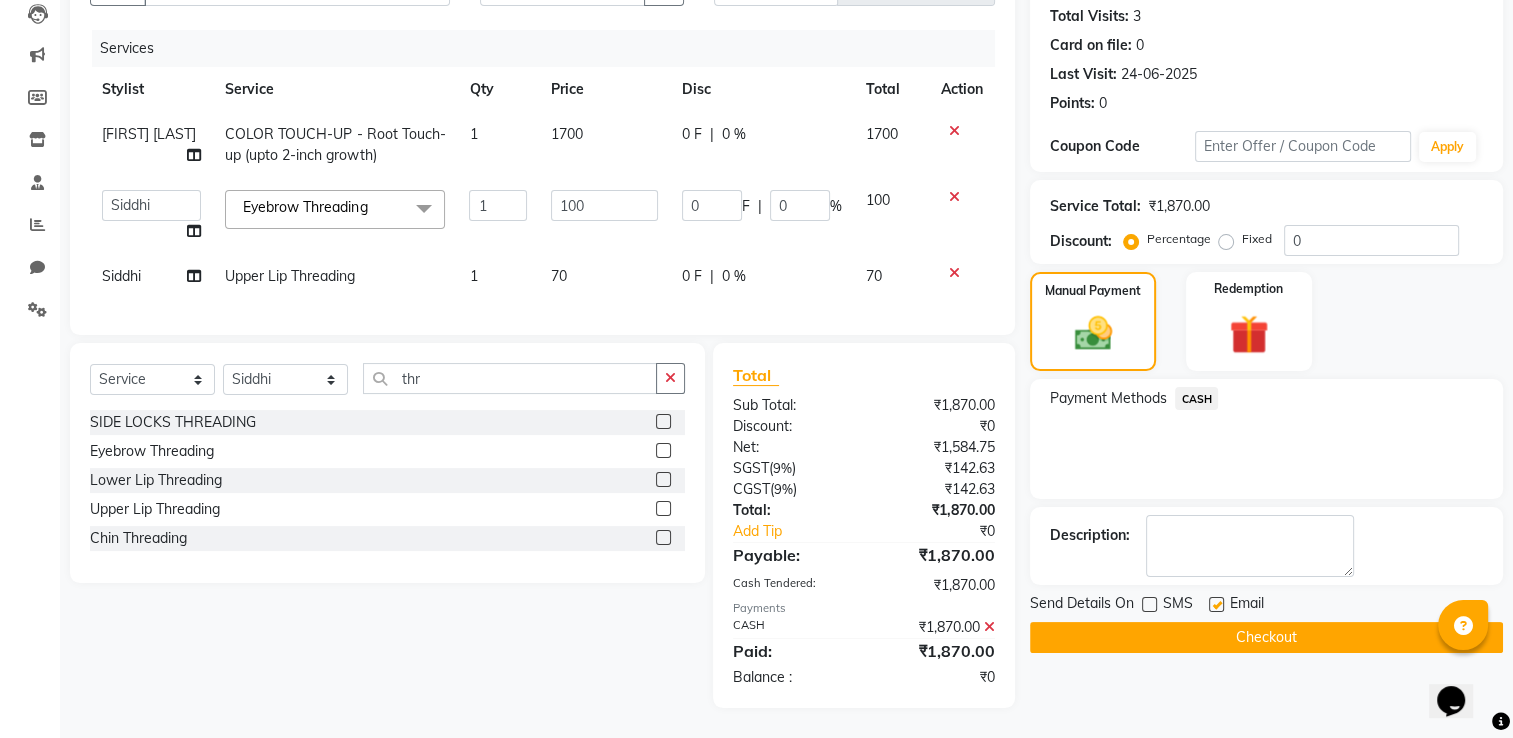click on "Checkout" 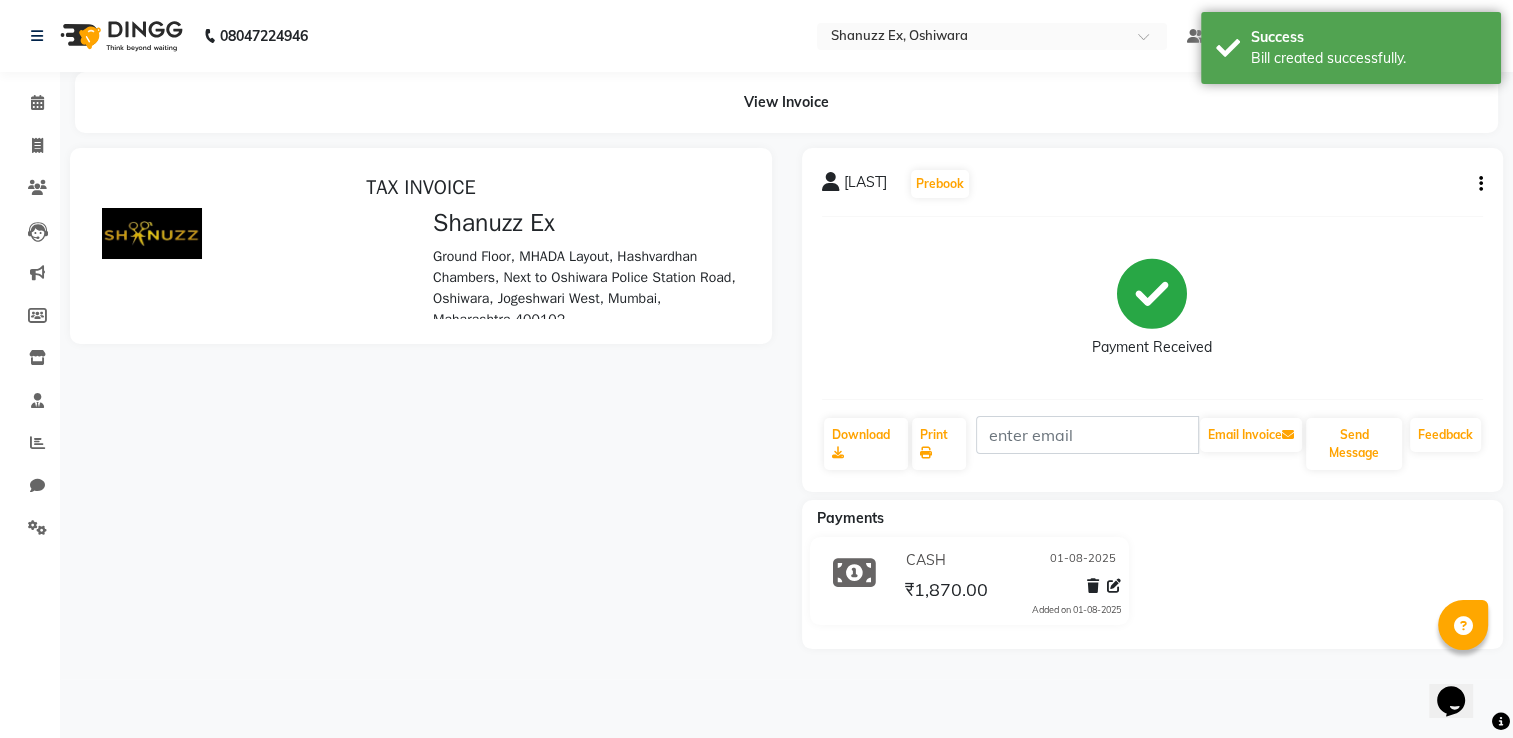 scroll, scrollTop: 0, scrollLeft: 0, axis: both 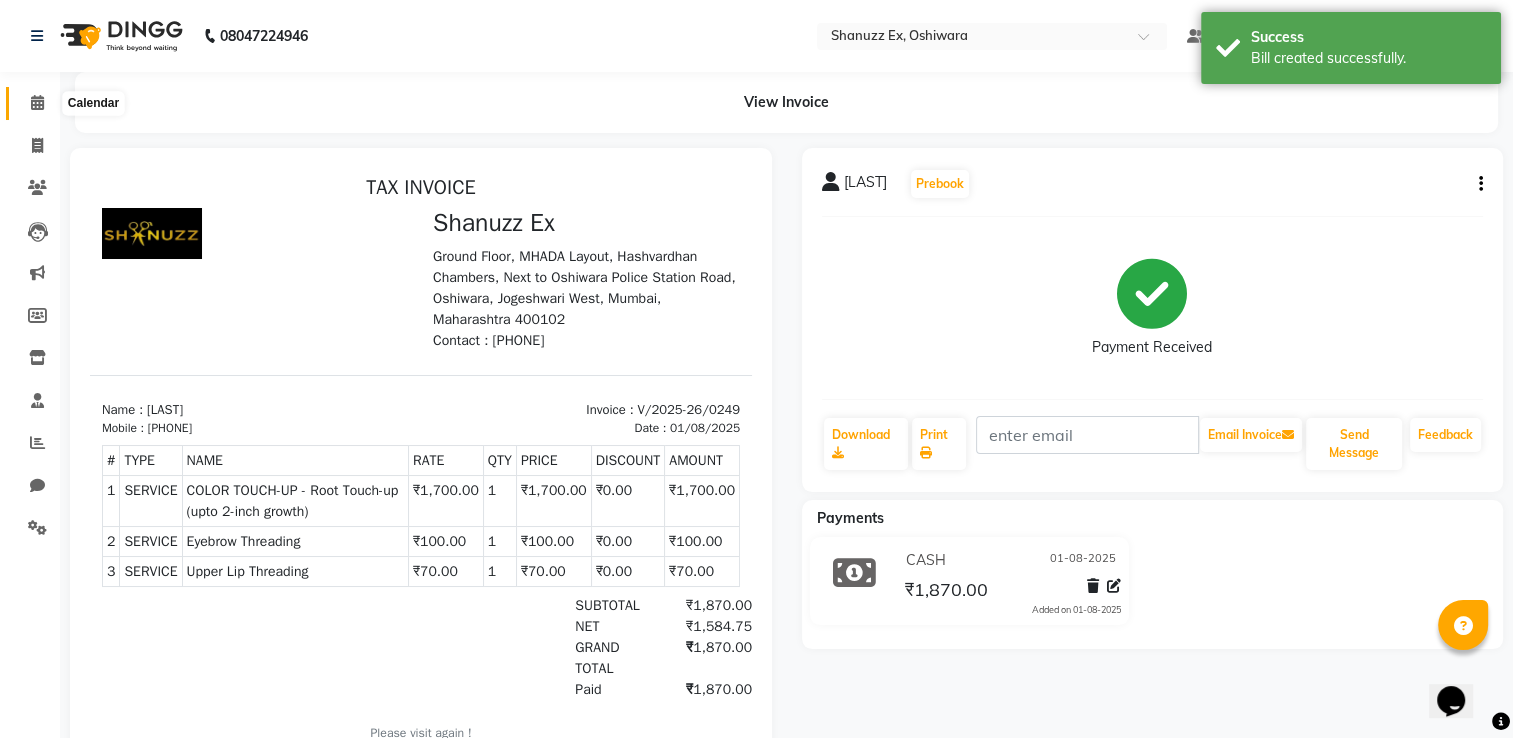 click 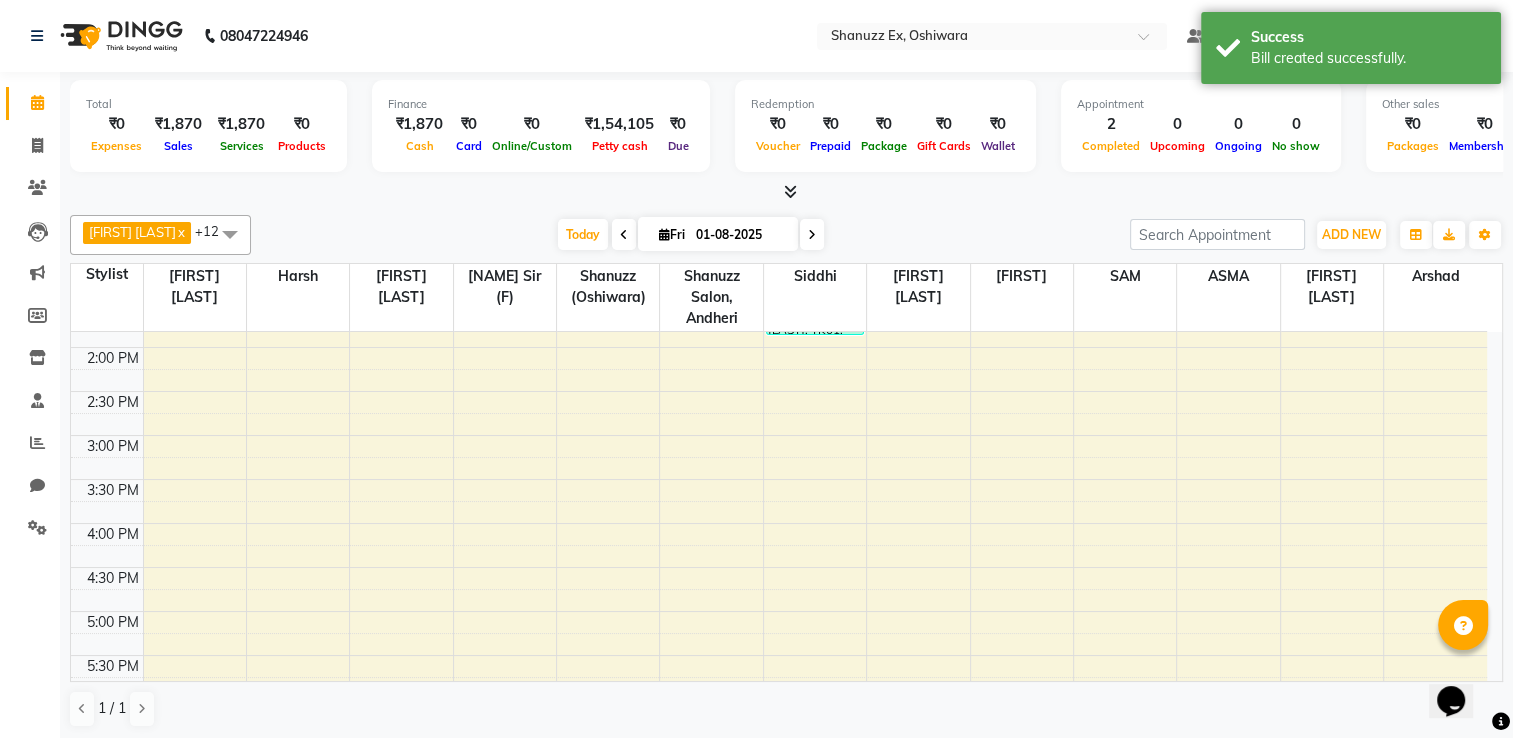 scroll, scrollTop: 515, scrollLeft: 0, axis: vertical 